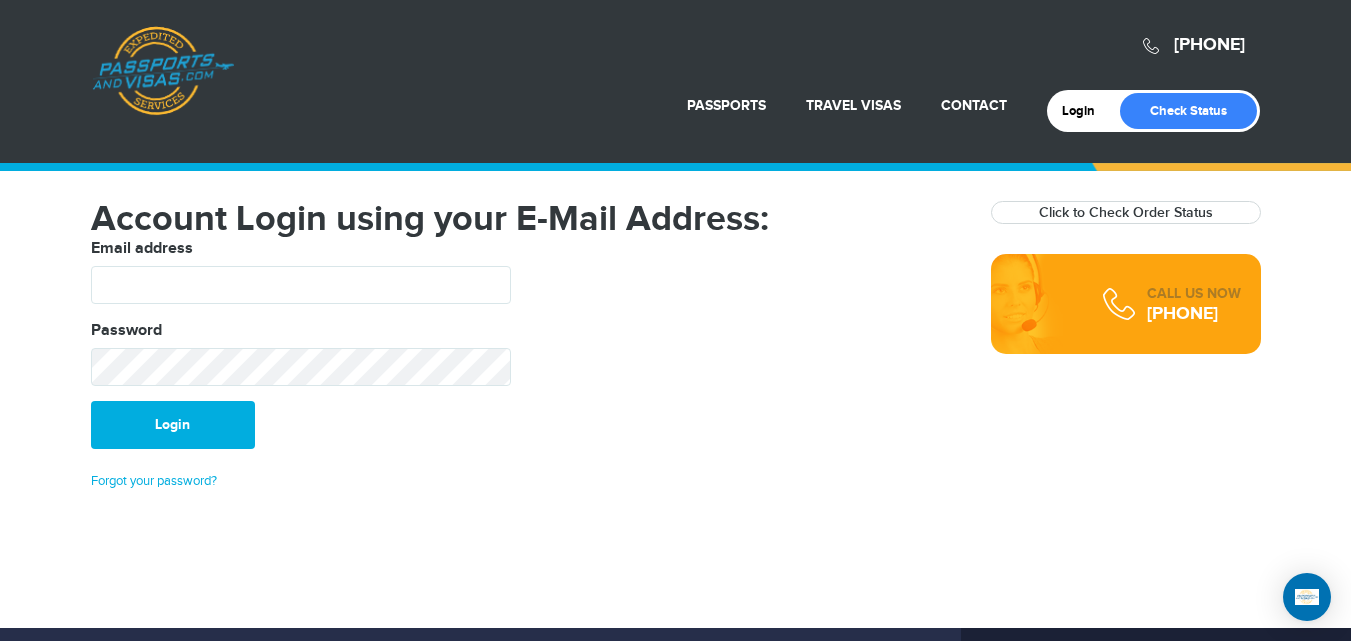 scroll, scrollTop: 0, scrollLeft: 0, axis: both 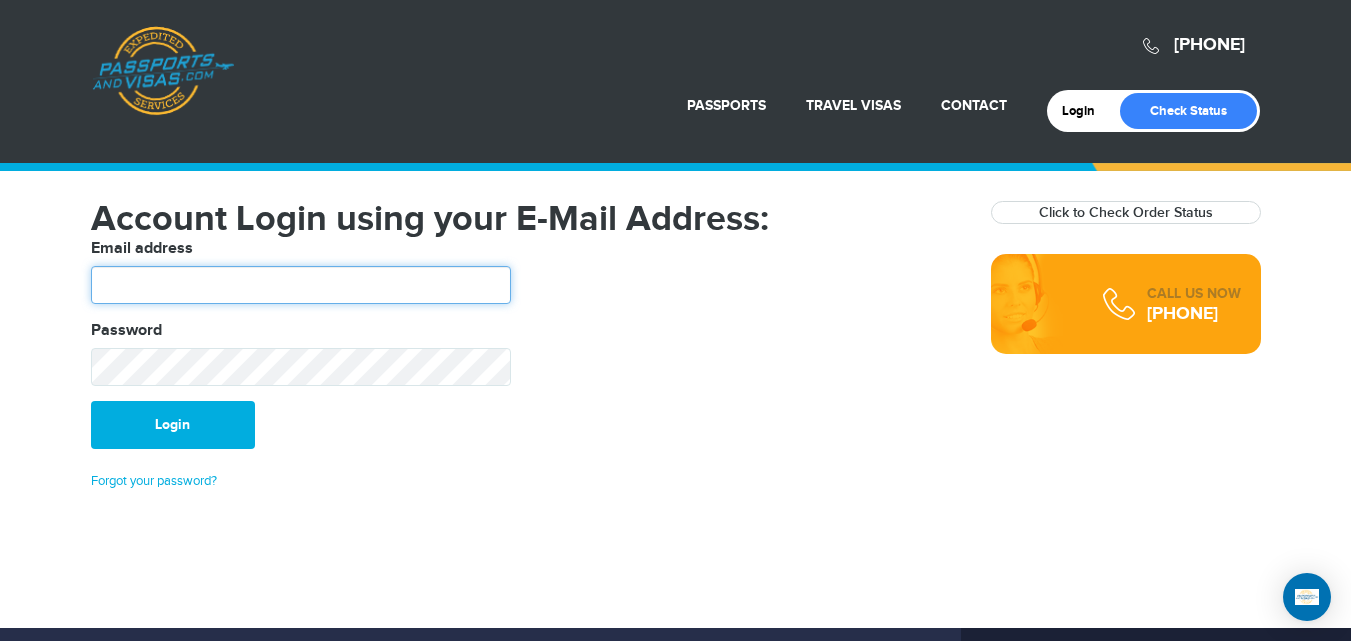 drag, startPoint x: 203, startPoint y: 281, endPoint x: 177, endPoint y: 203, distance: 82.219215 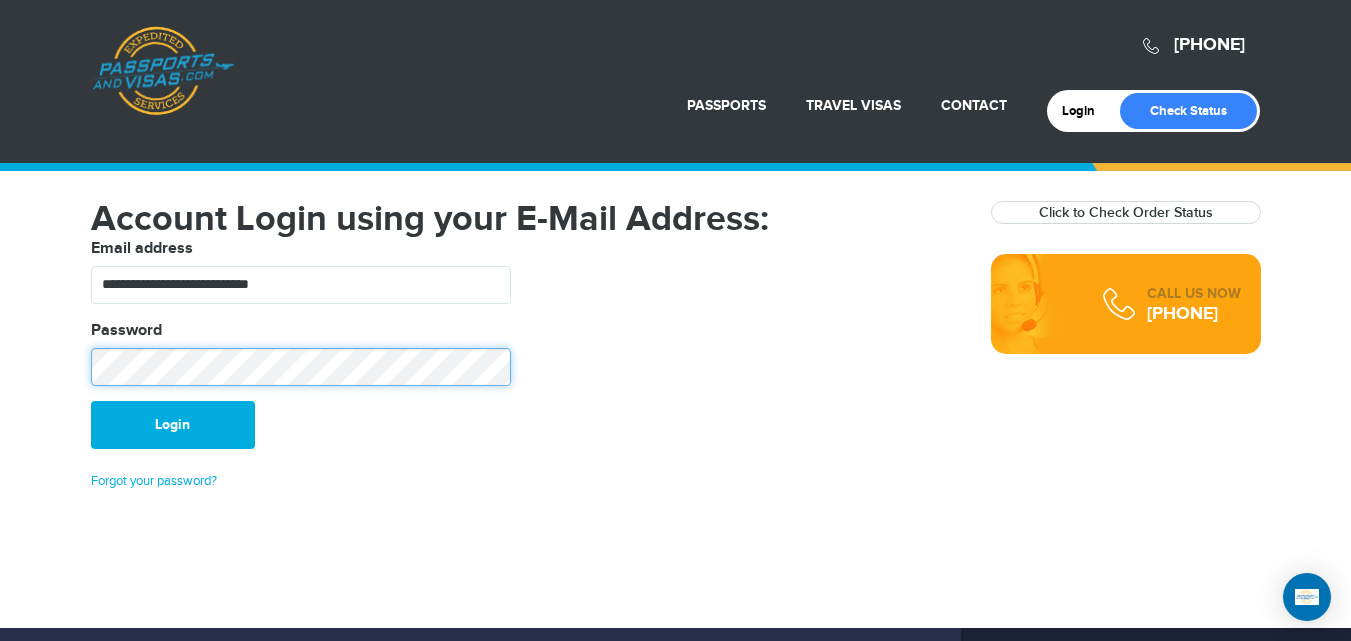 click on "Login" at bounding box center (173, 425) 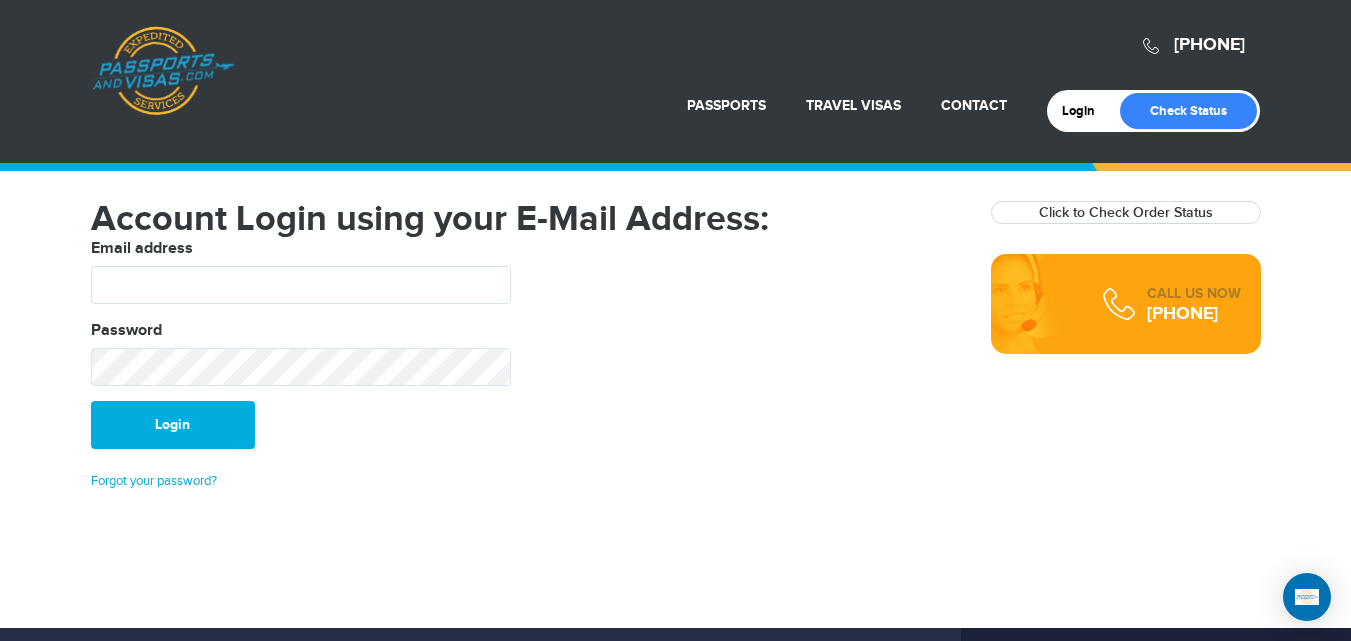 scroll, scrollTop: 0, scrollLeft: 0, axis: both 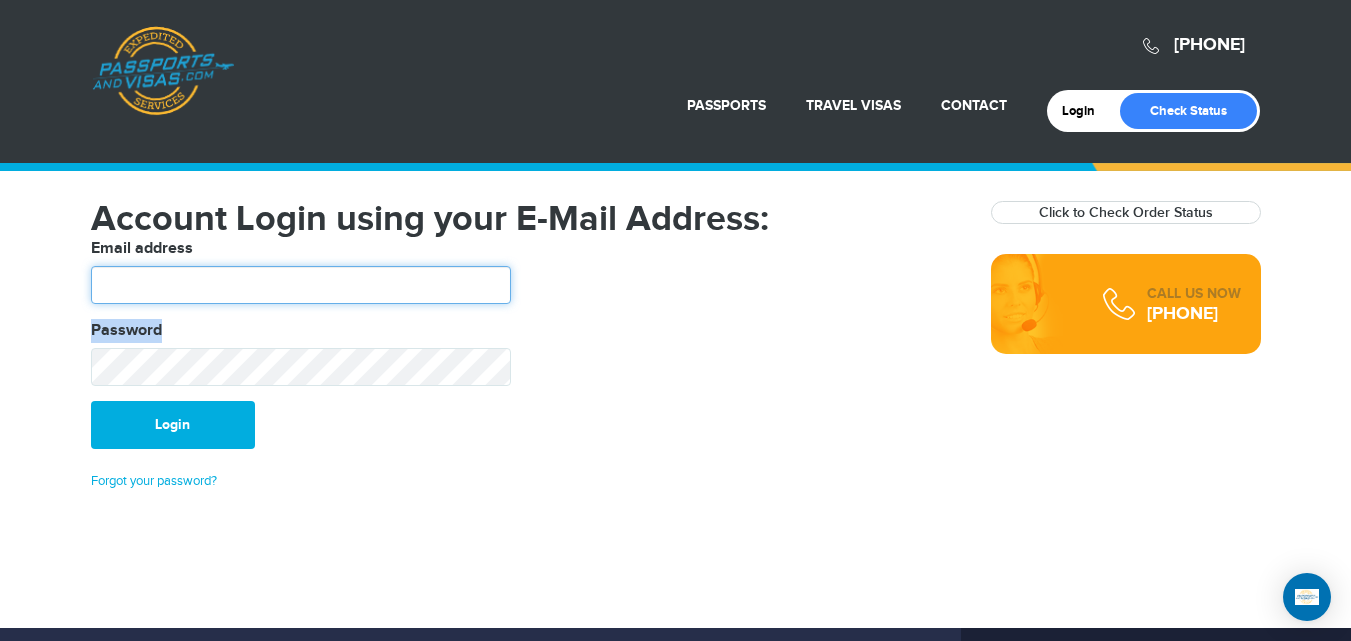 click at bounding box center [301, 285] 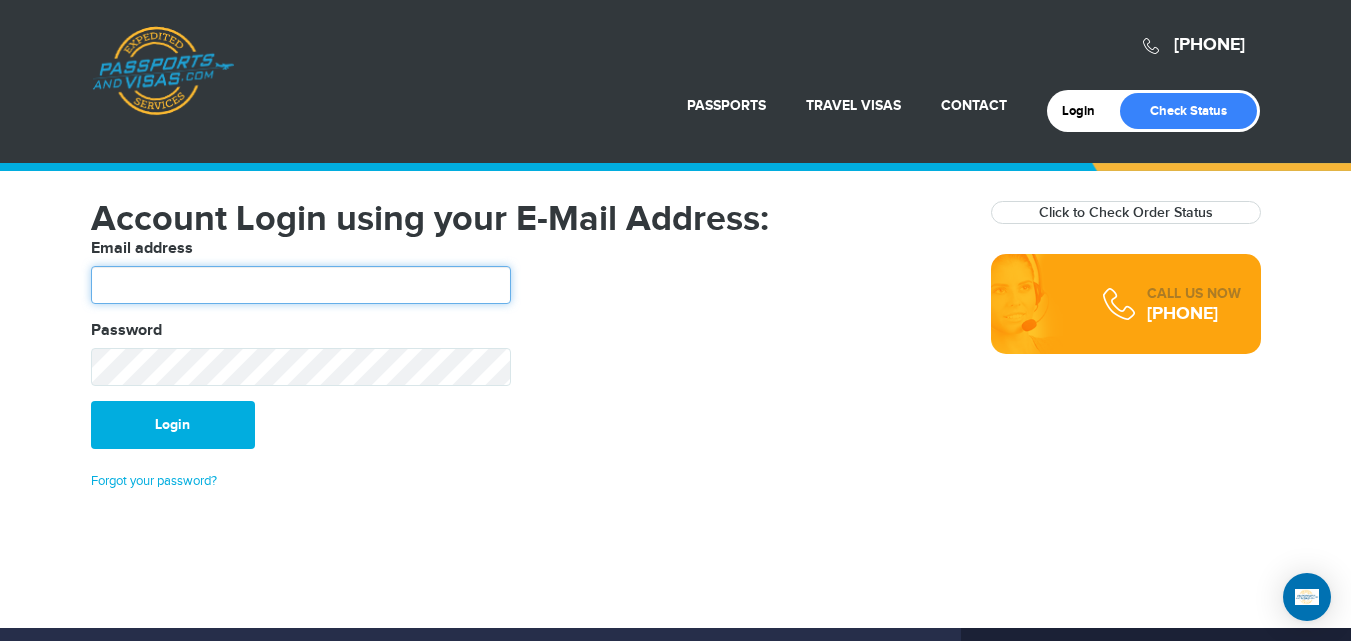 type on "**********" 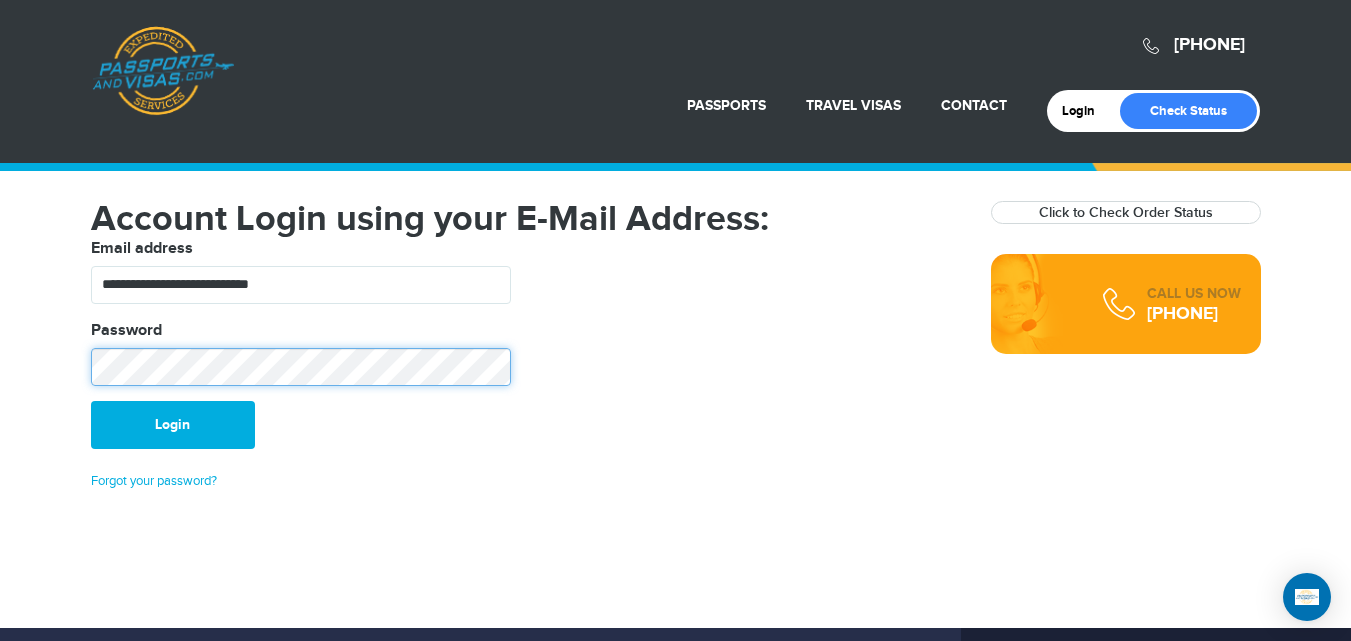 click on "Login" at bounding box center (173, 425) 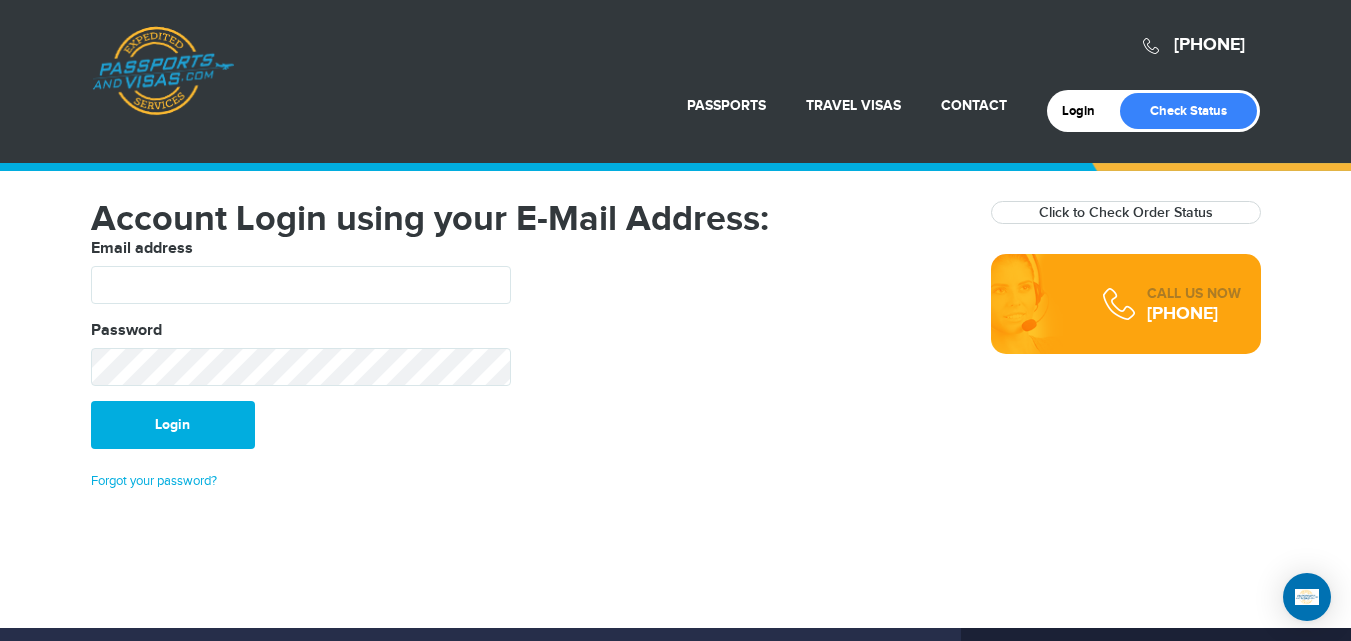 scroll, scrollTop: 0, scrollLeft: 0, axis: both 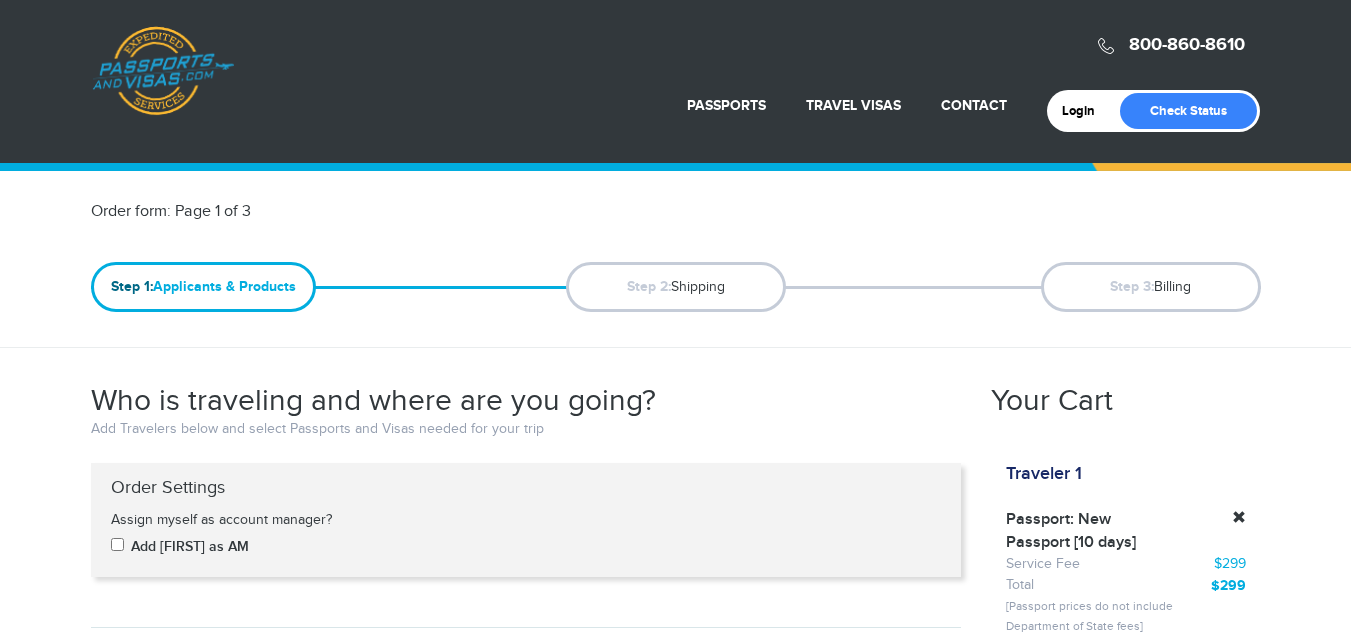 type on "**********" 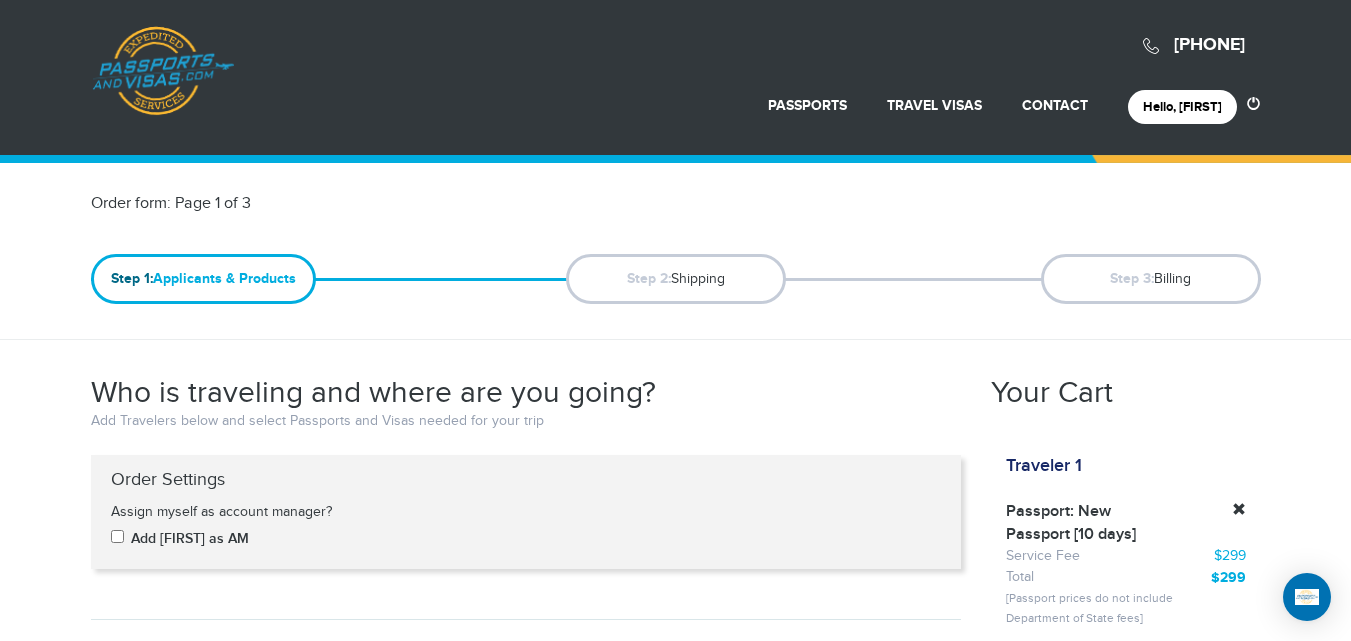 scroll, scrollTop: 0, scrollLeft: 0, axis: both 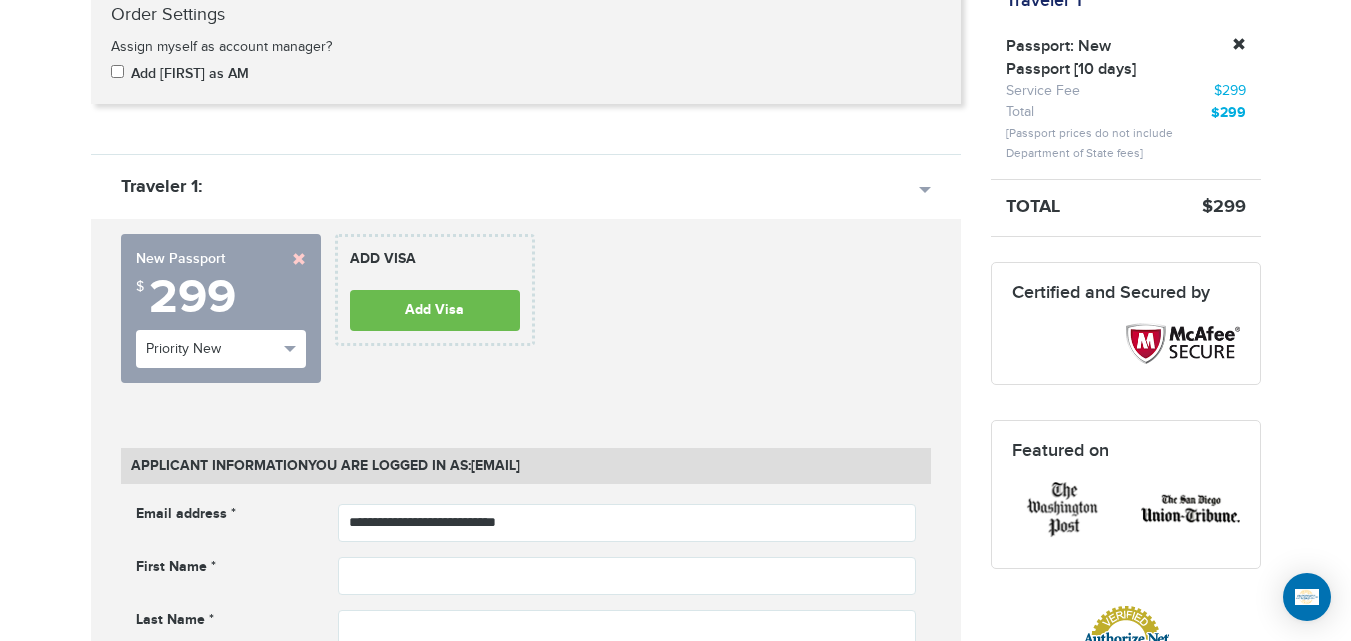 click at bounding box center [299, 259] 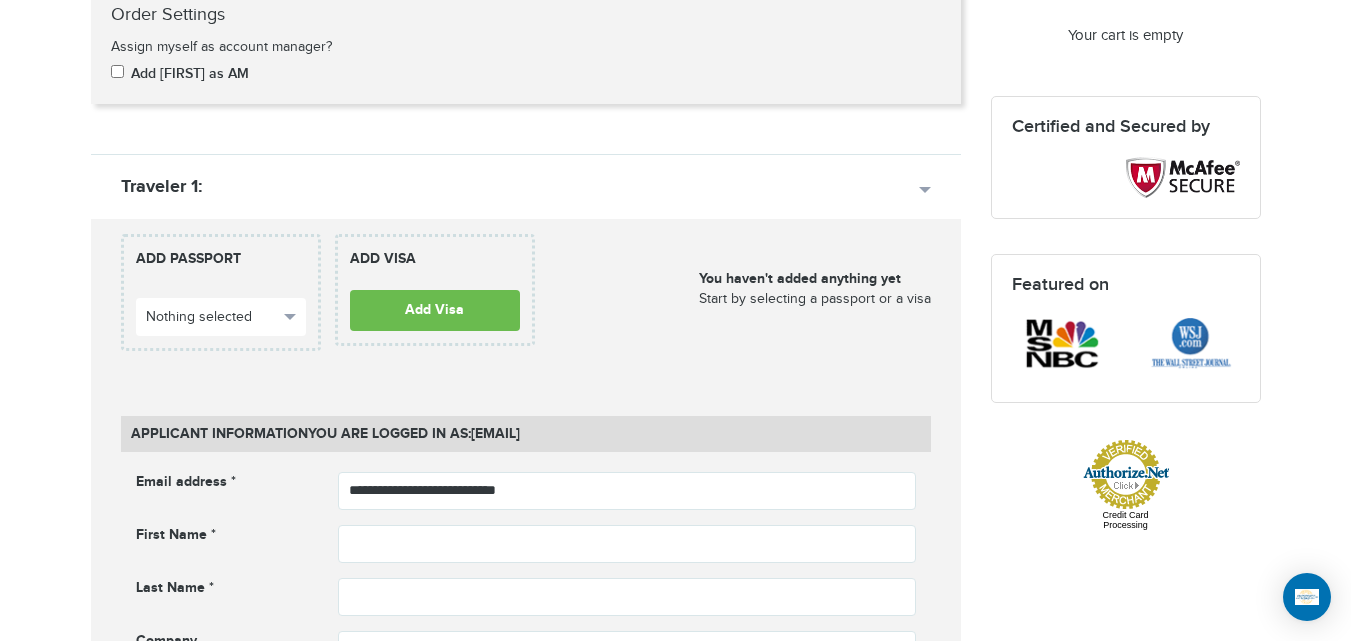 click on "[PHONE]
Passports & Visas.com
Hello, [FIRST]
Passports
Passport Renewal
New Passport
Second Passport
Passport Name Change
Lost Passport
Child Passport
Travel Visas" at bounding box center (675, 953) 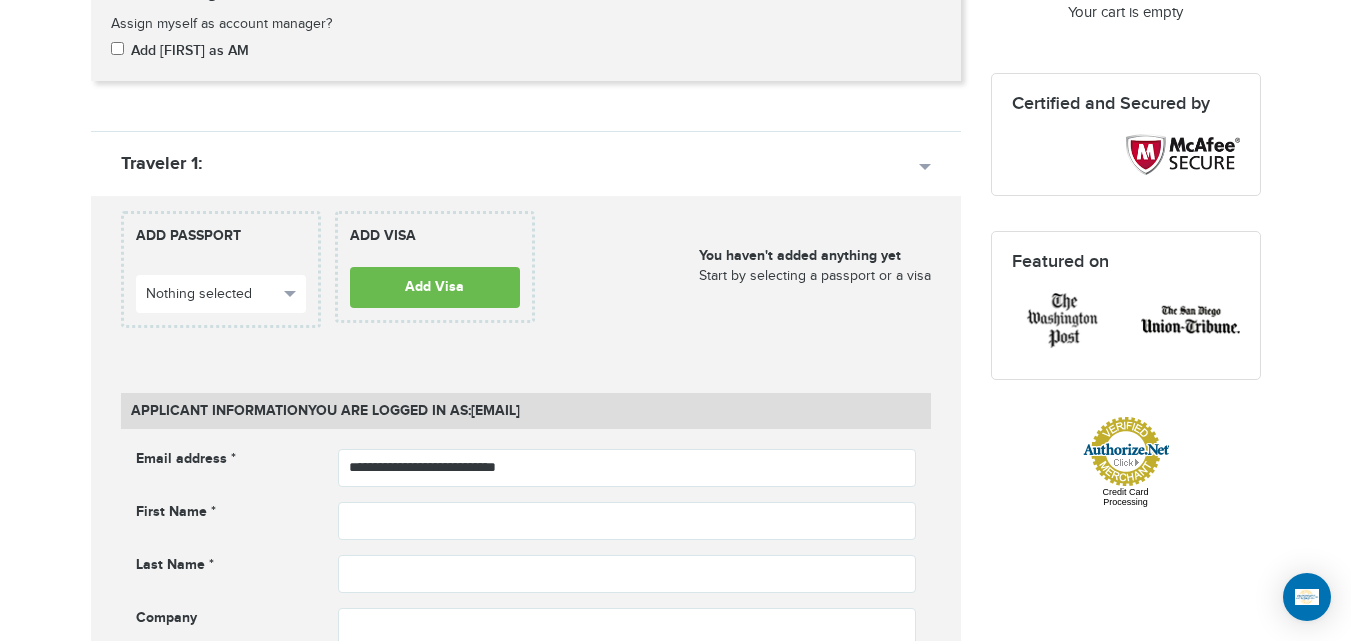 scroll, scrollTop: 446, scrollLeft: 0, axis: vertical 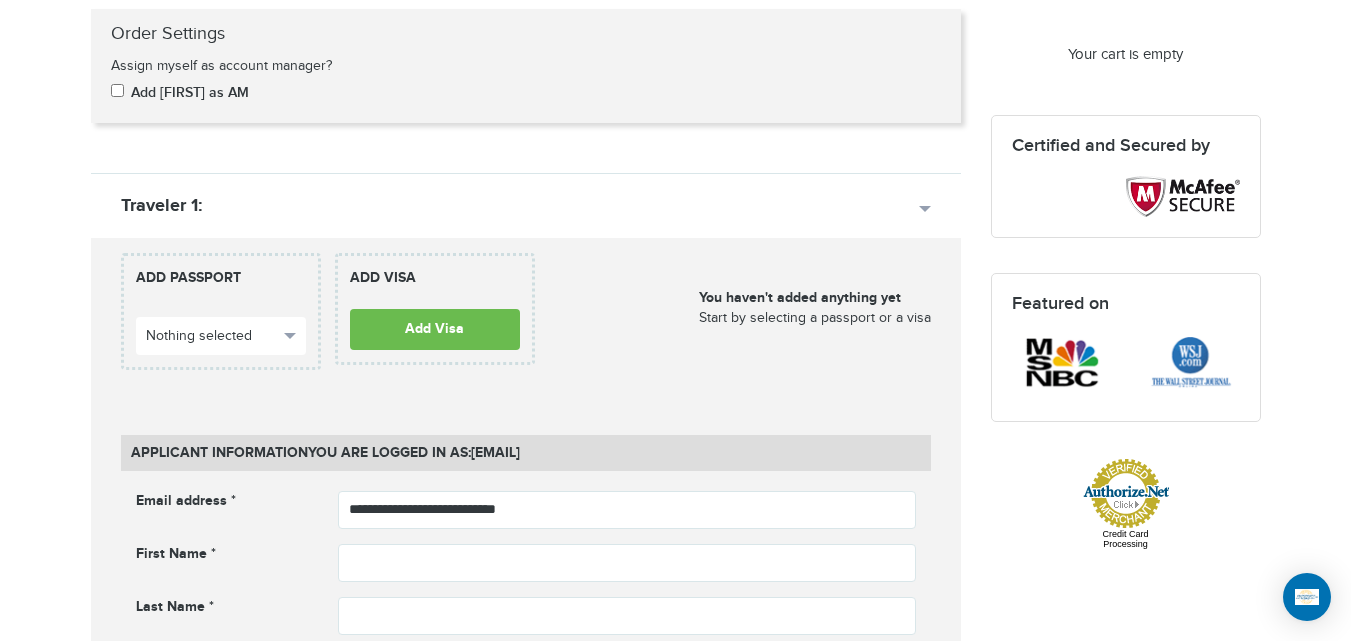 click on "[PHONE]
Passports & Visas.com
Hello, [FIRST]
Passports
Passport Renewal
New Passport
Second Passport
Passport Name Change
Lost Passport
Child Passport
Travel Visas" at bounding box center [675, 972] 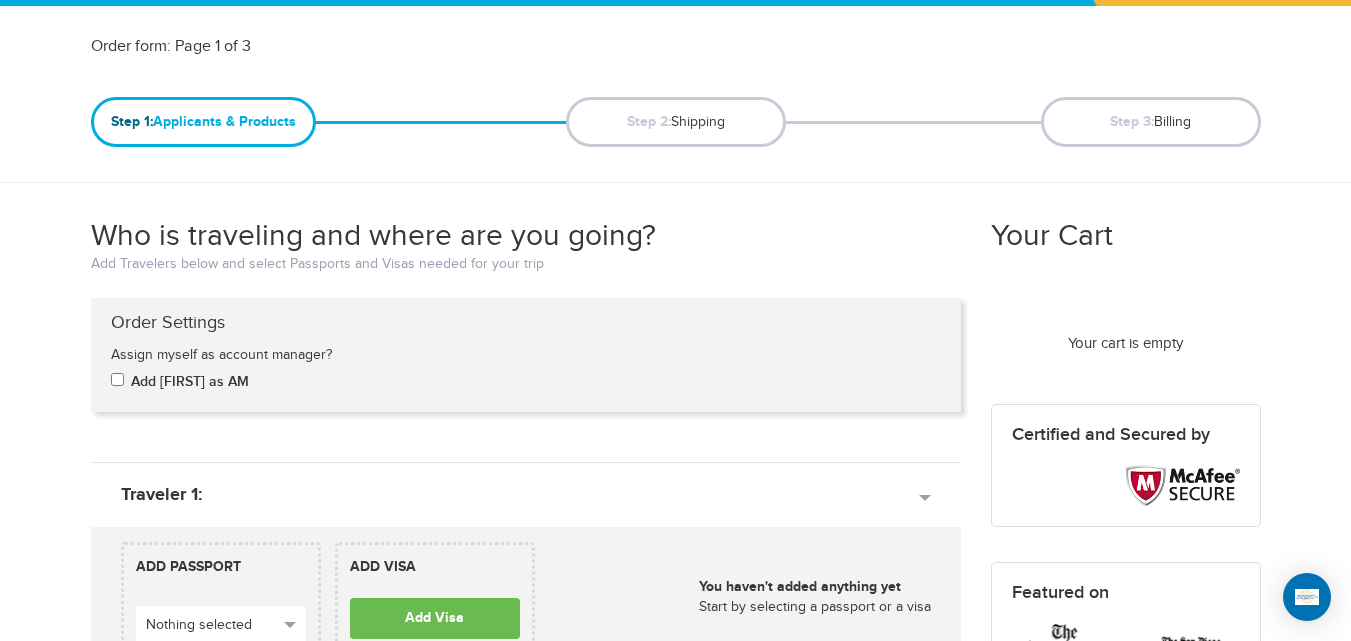 scroll, scrollTop: 96, scrollLeft: 0, axis: vertical 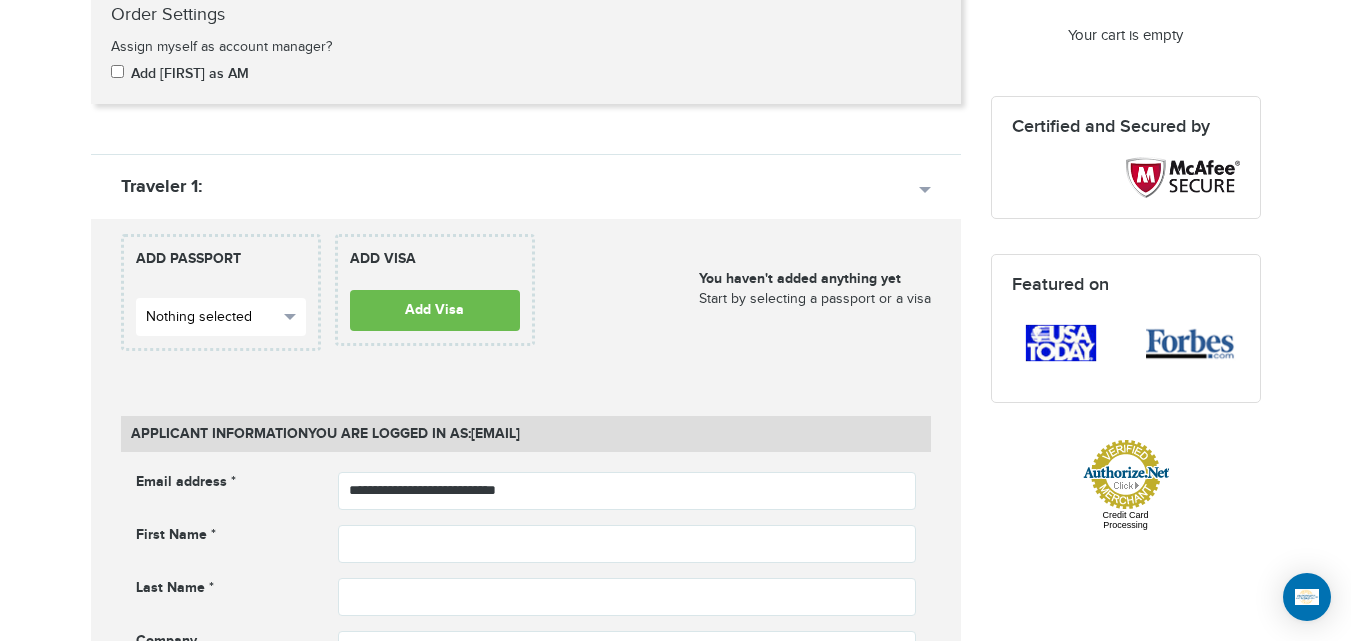 click on "Nothing selected" at bounding box center [212, 317] 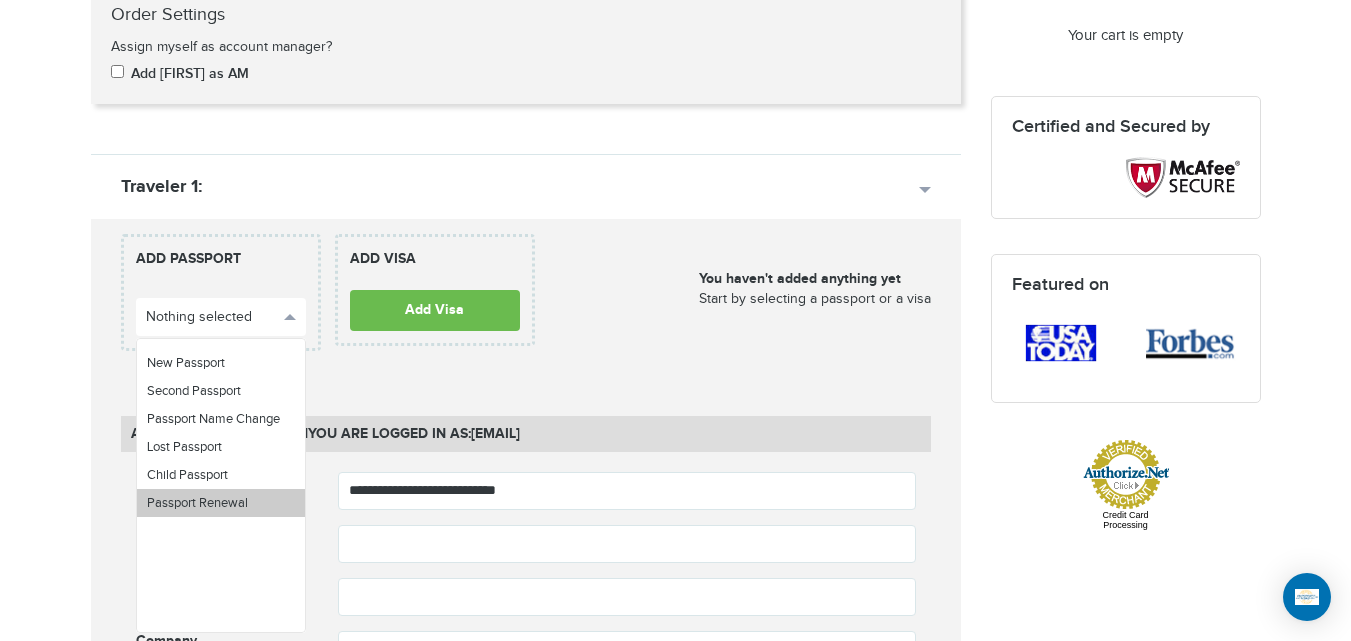 click on "Passport Renewal" at bounding box center [221, 503] 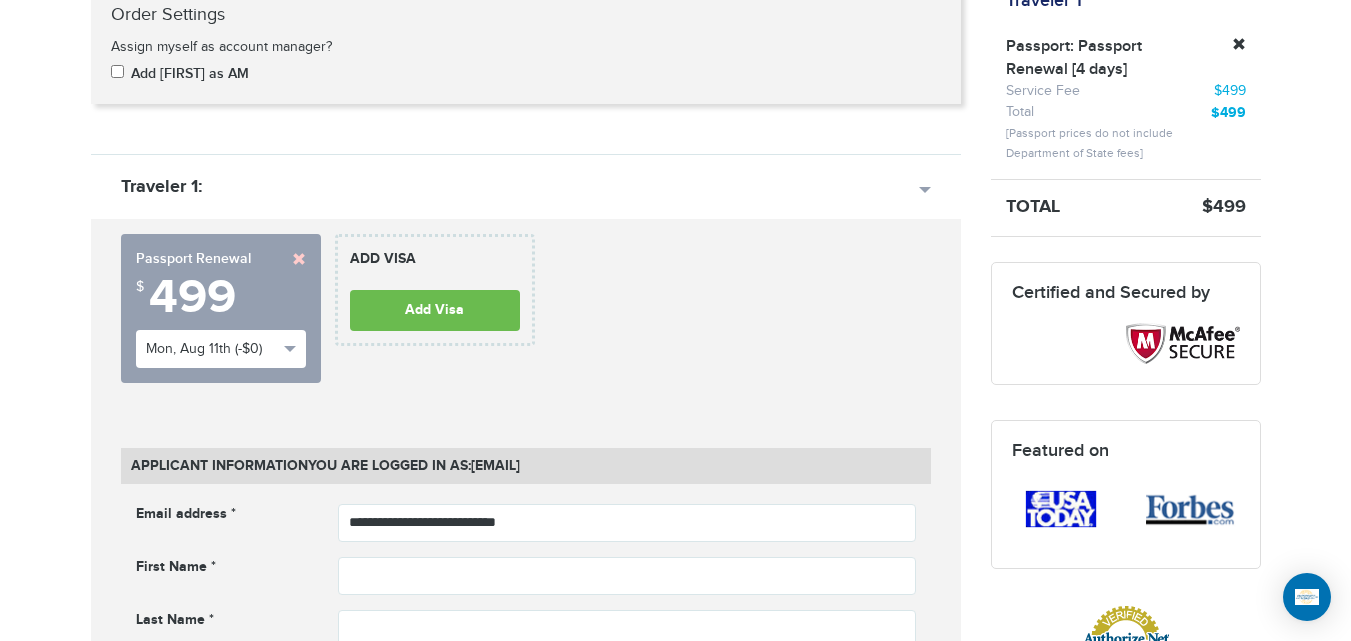click on "**********" at bounding box center (526, 1396) 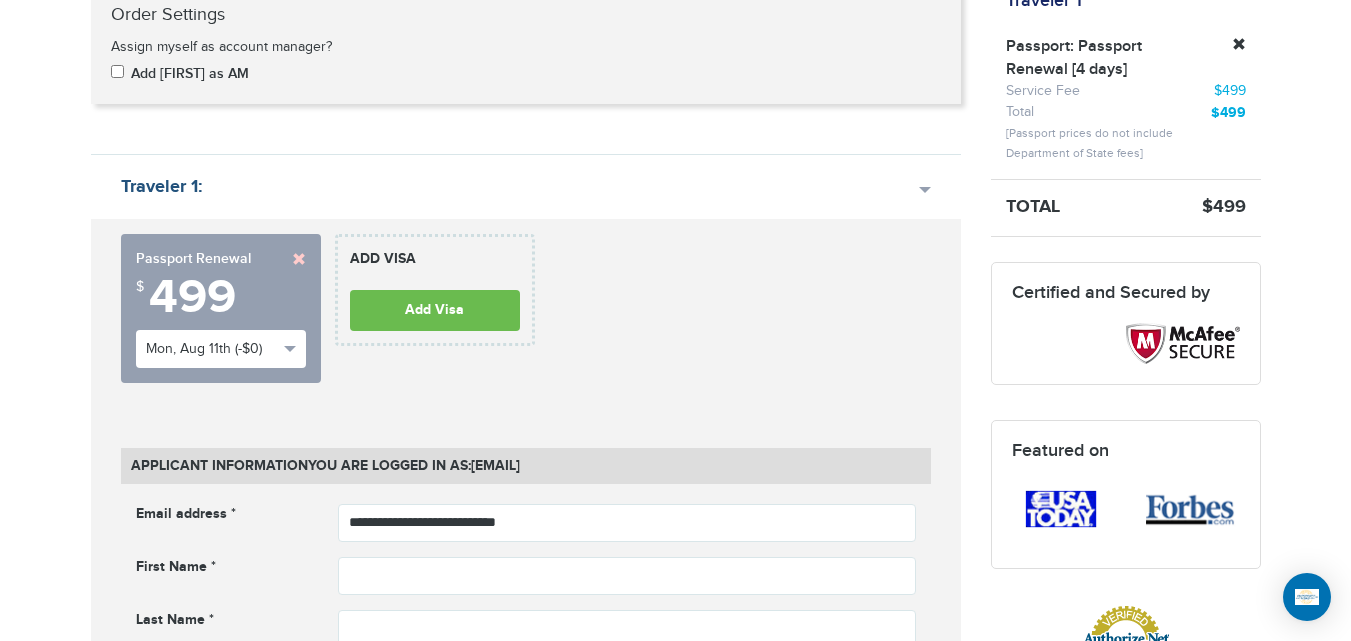 drag, startPoint x: 107, startPoint y: 189, endPoint x: 69, endPoint y: 240, distance: 63.600315 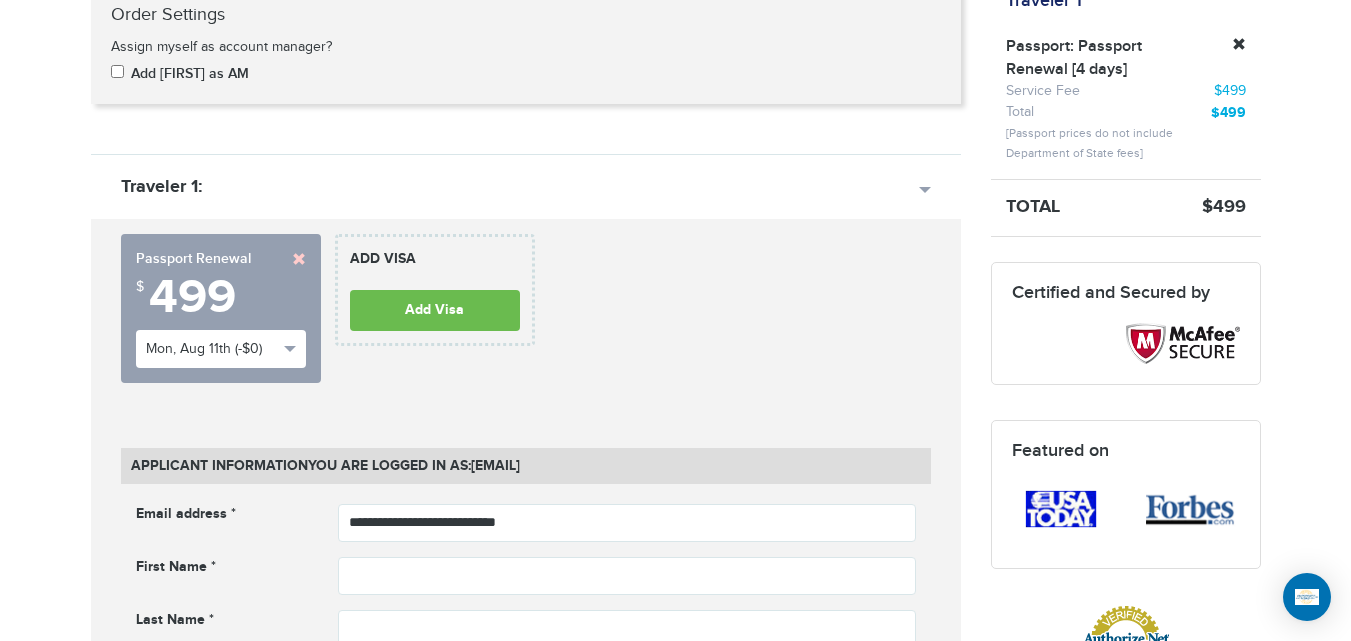 click on "[PHONE]
Passports & Visas.com
Hello, [FIRST]
Passports
Passport Renewal
New Passport
Second Passport
Passport Name Change
Lost Passport
Child Passport
Travel Visas" at bounding box center [675, 1449] 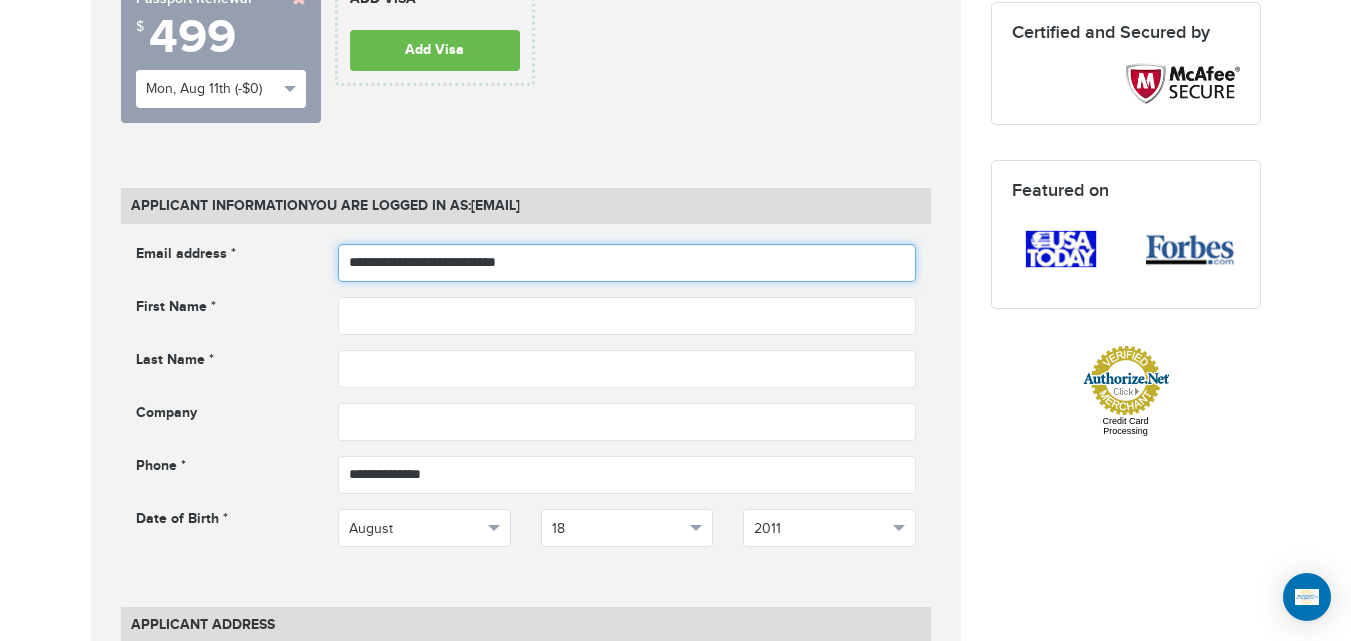 click on "**********" at bounding box center [627, 263] 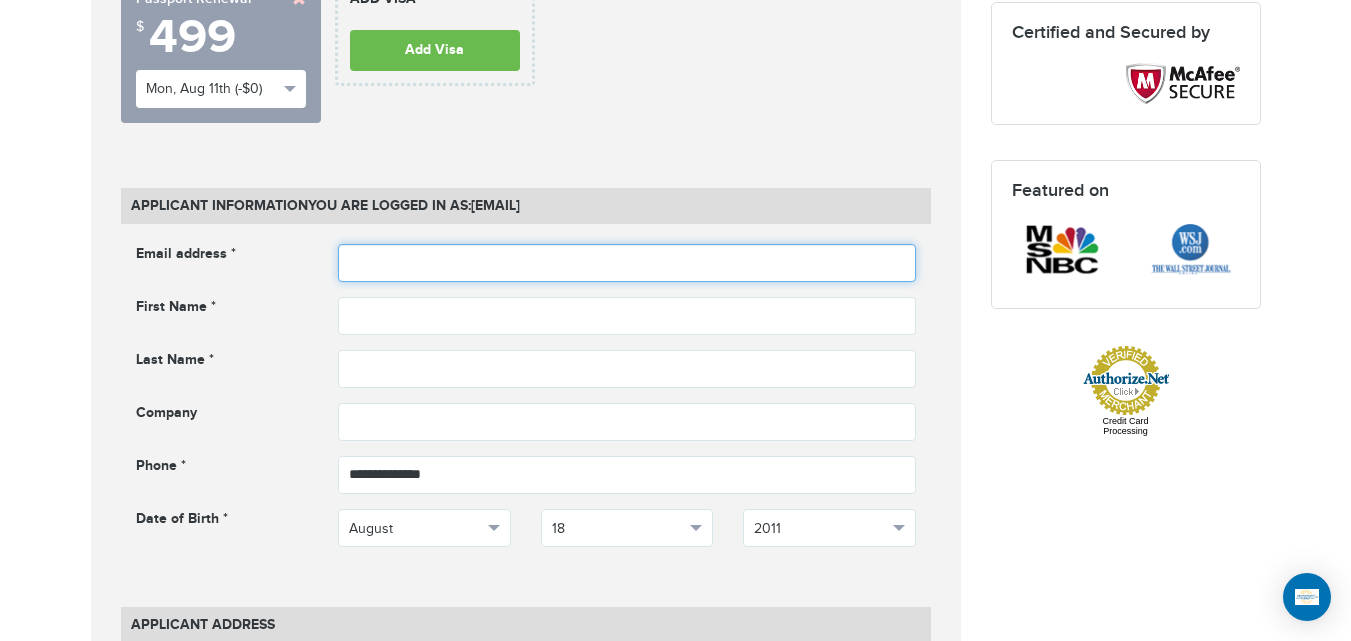 type 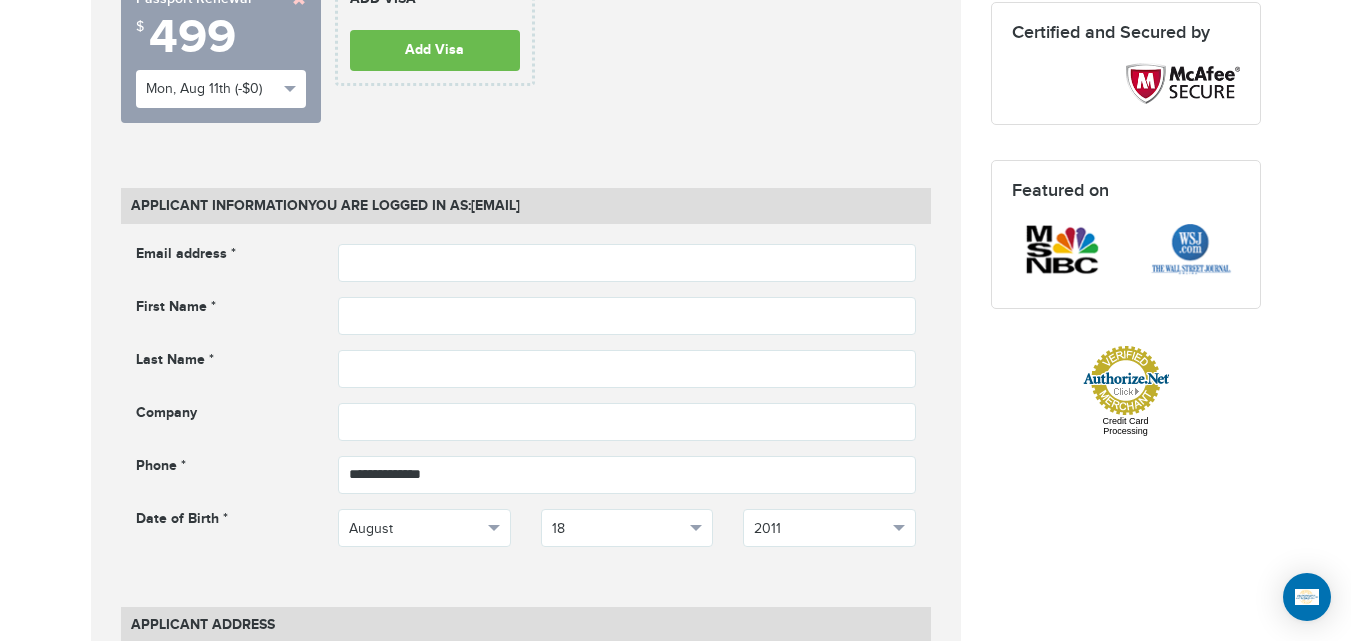 click on "[PHONE]
Passports & Visas.com
Hello, [FIRST]
Passports
Passport Renewal
New Passport
Second Passport
Passport Name Change
Lost Passport
Child Passport
Travel Visas" at bounding box center [675, 1189] 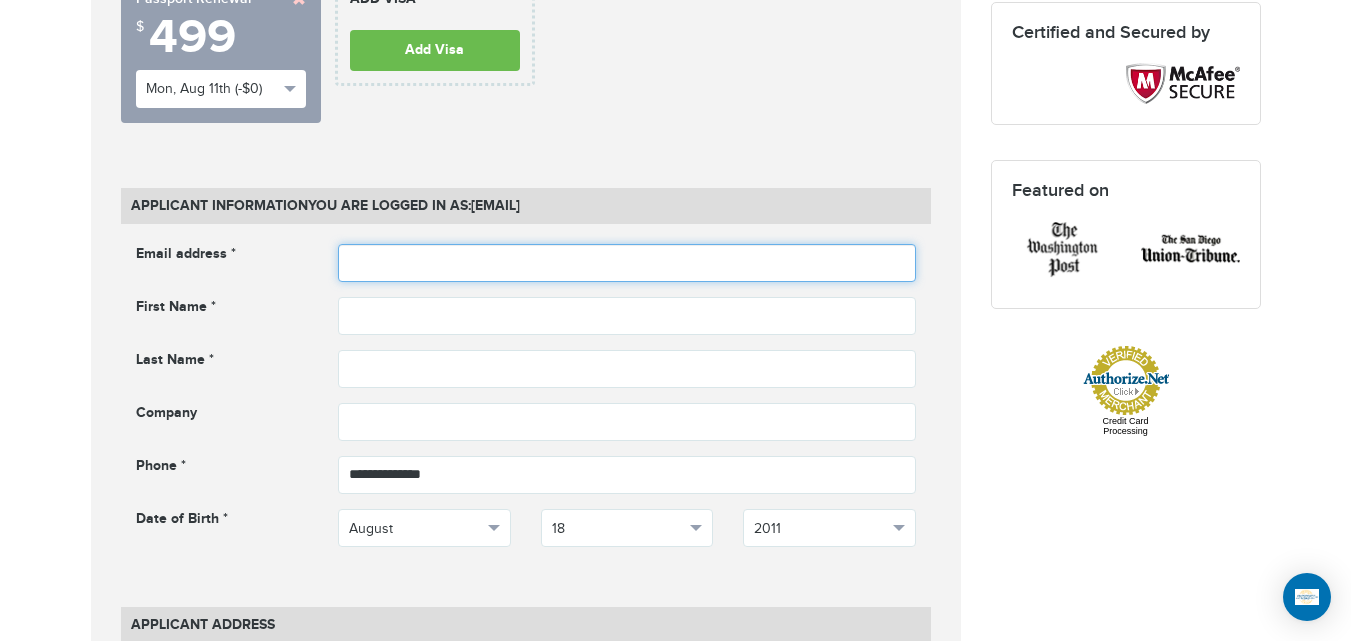 click at bounding box center (627, 263) 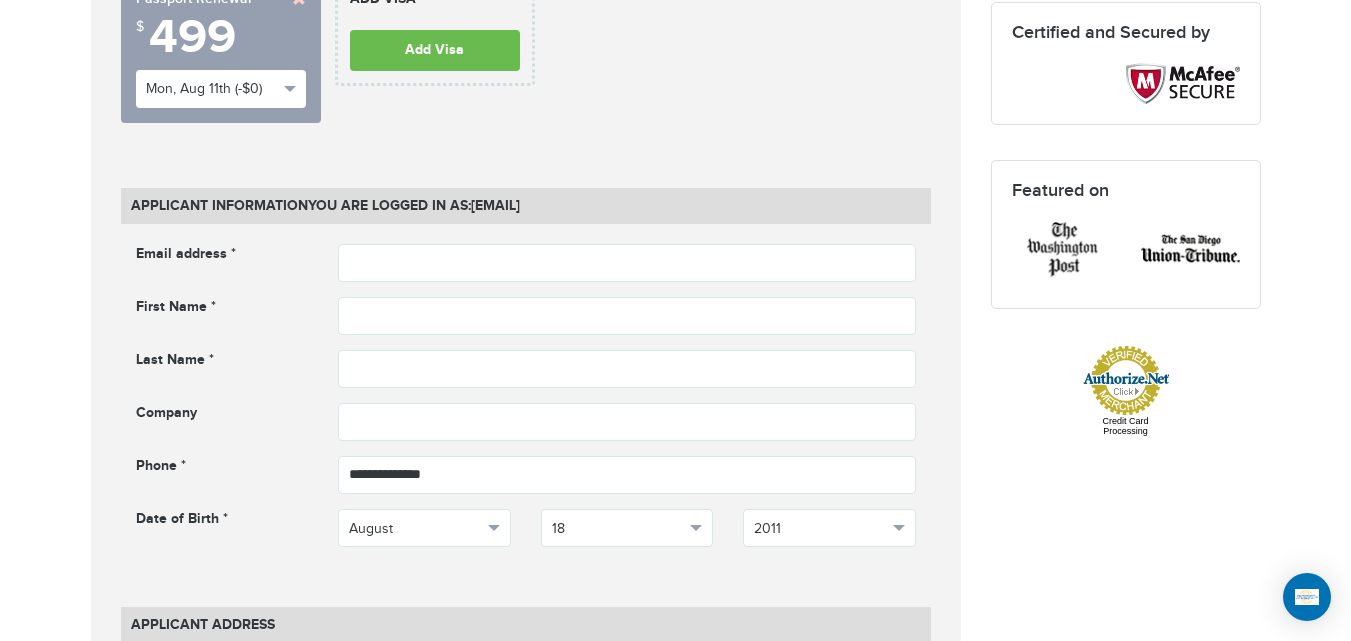 click on "Email address *" at bounding box center [186, 254] 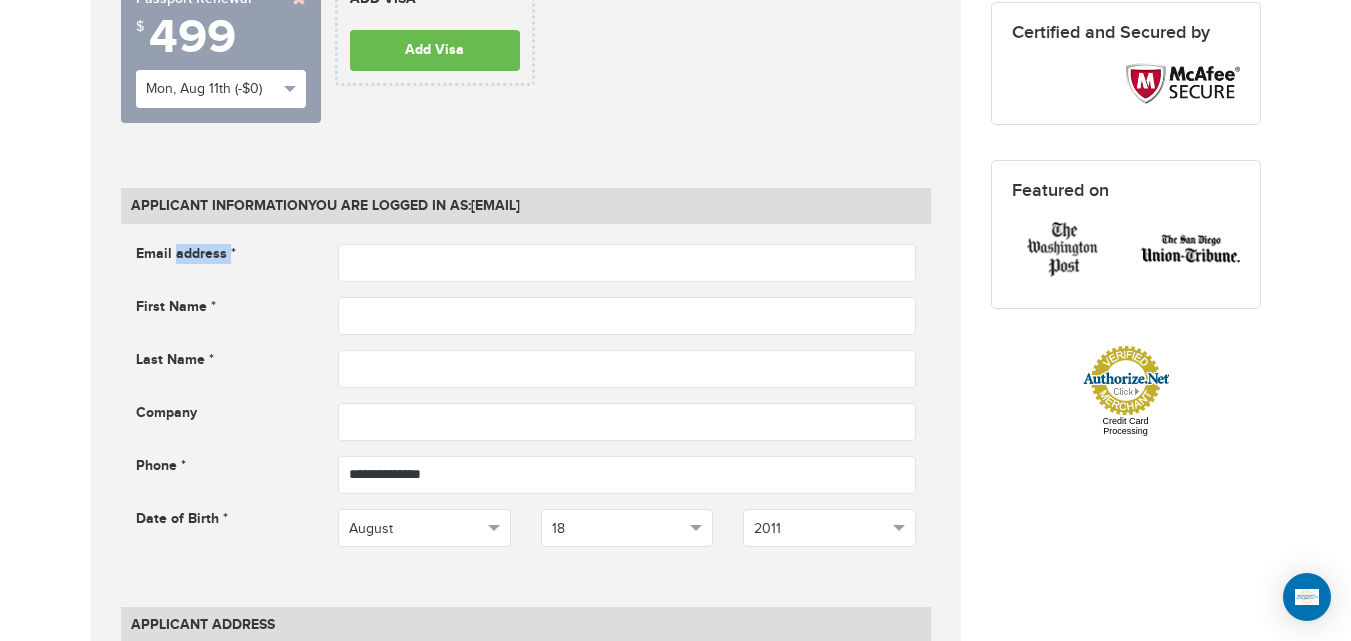 click on "Email address *" at bounding box center (186, 254) 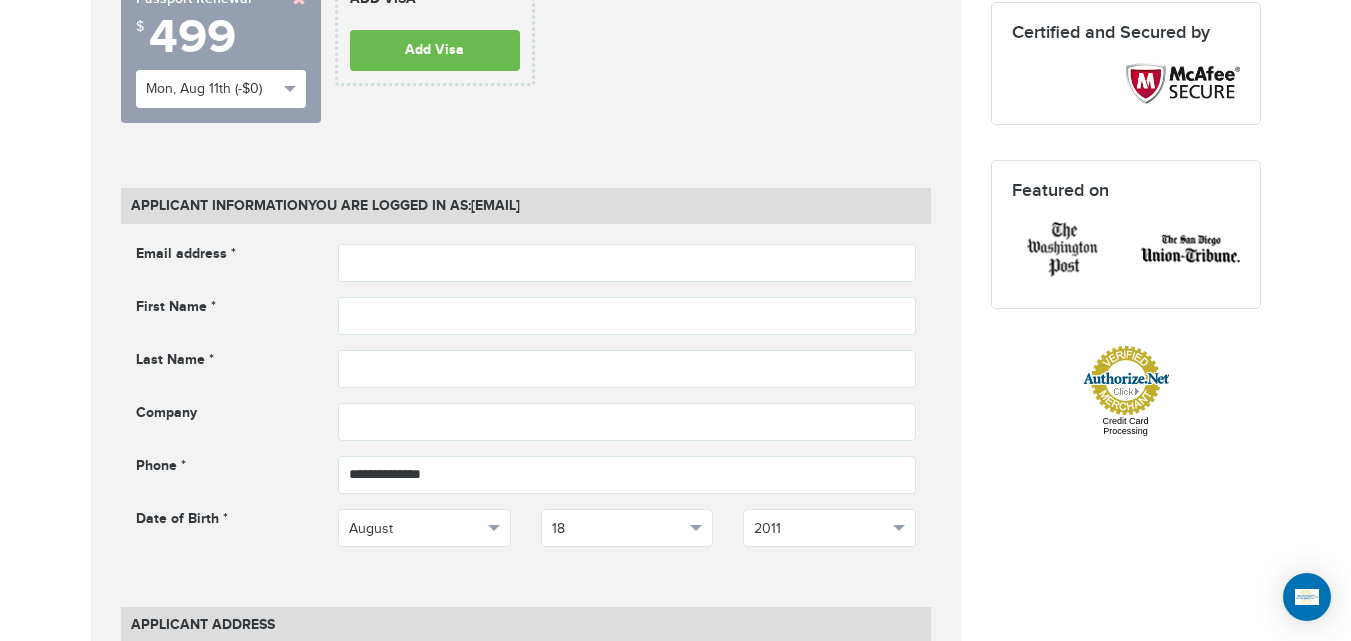 drag, startPoint x: 368, startPoint y: 239, endPoint x: 382, endPoint y: 282, distance: 45.221676 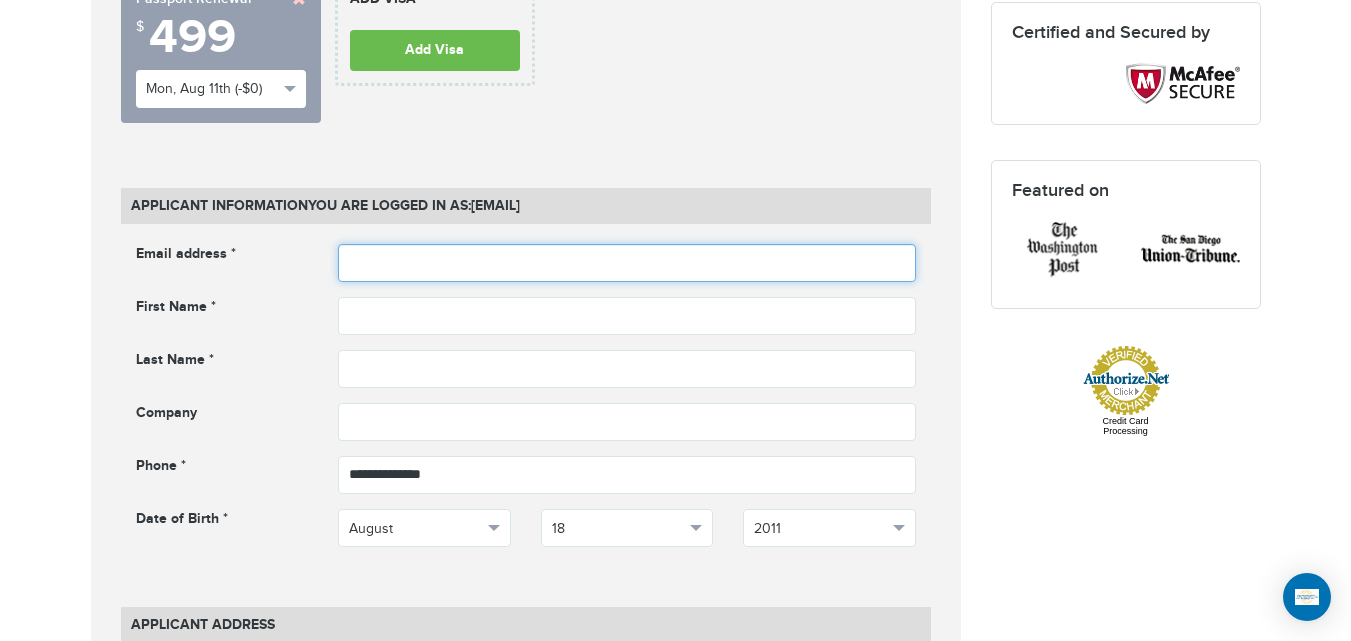 click at bounding box center (627, 263) 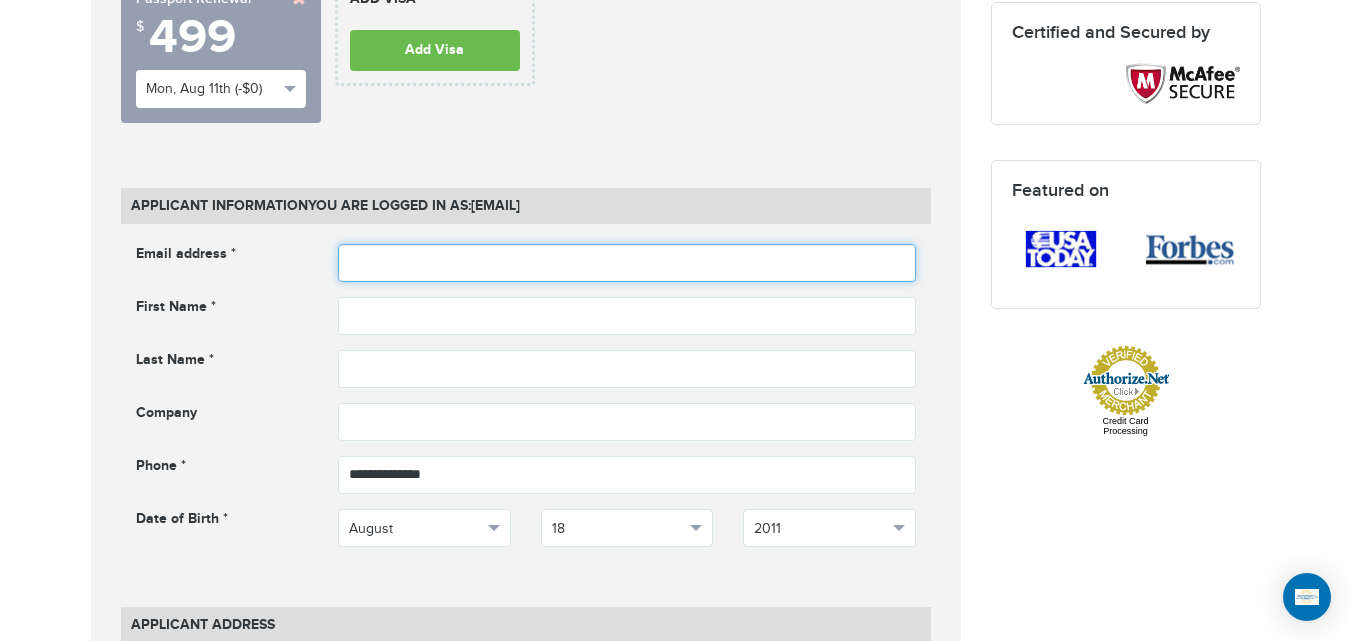click at bounding box center (627, 263) 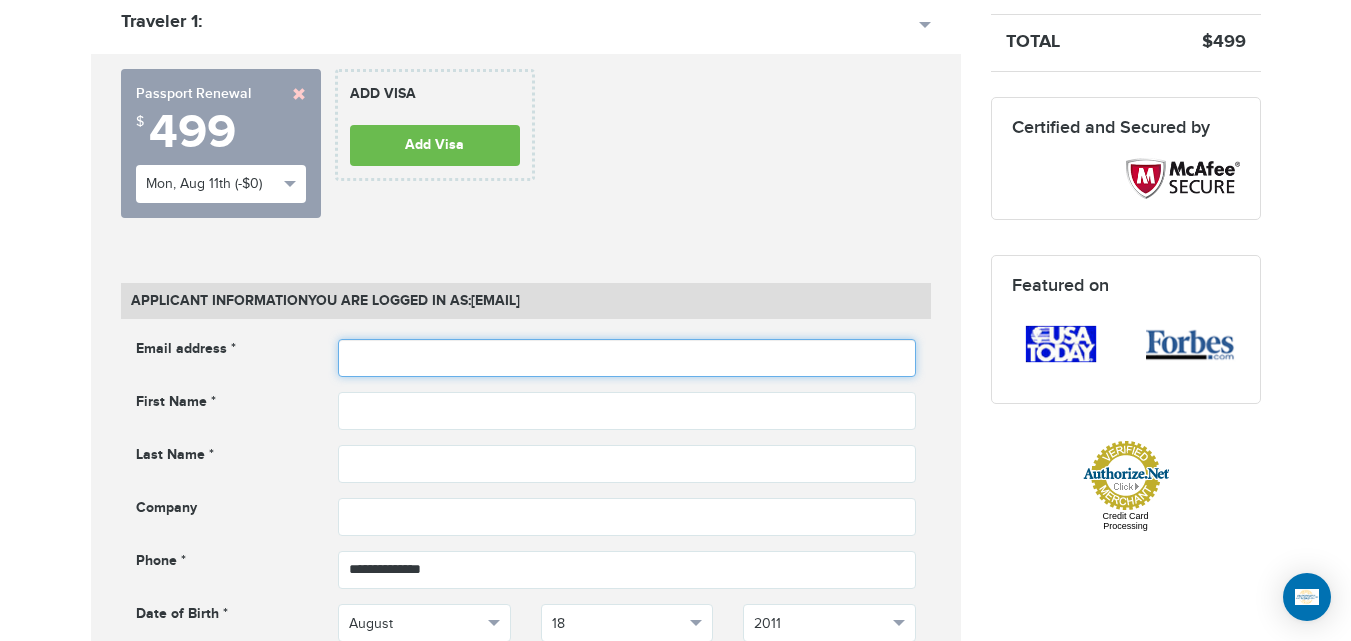scroll, scrollTop: 624, scrollLeft: 0, axis: vertical 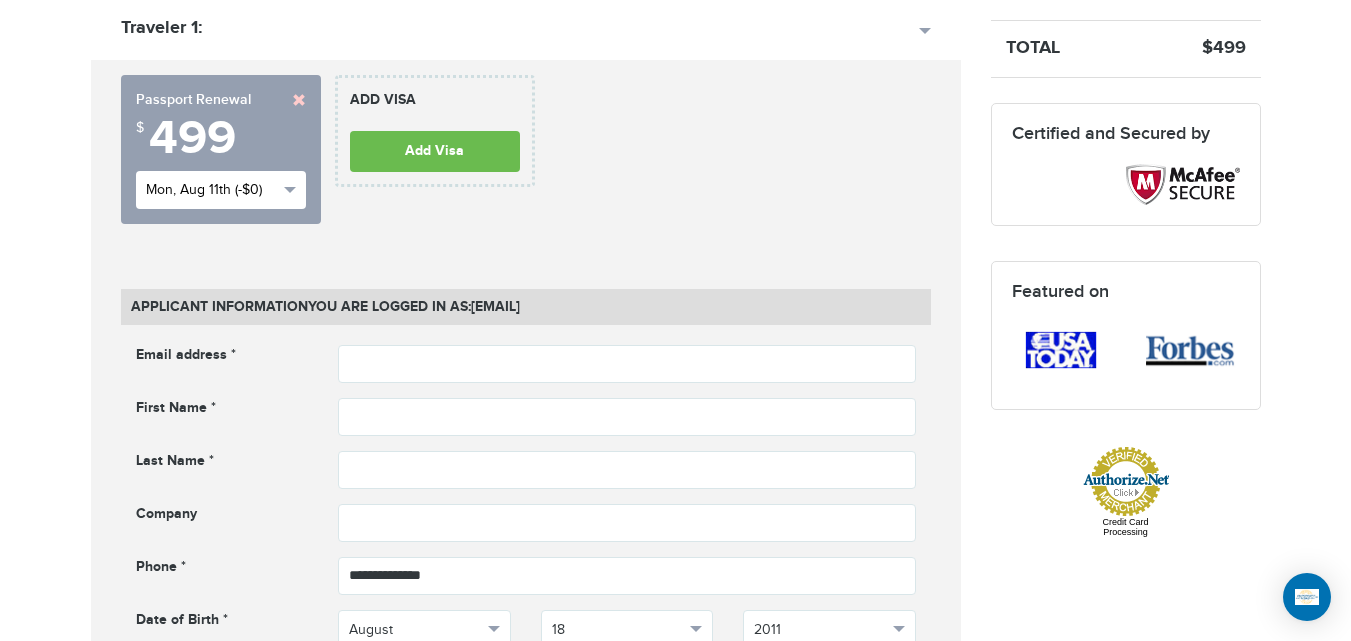 click on "Mon, Aug 11th (-$0)" at bounding box center (221, 190) 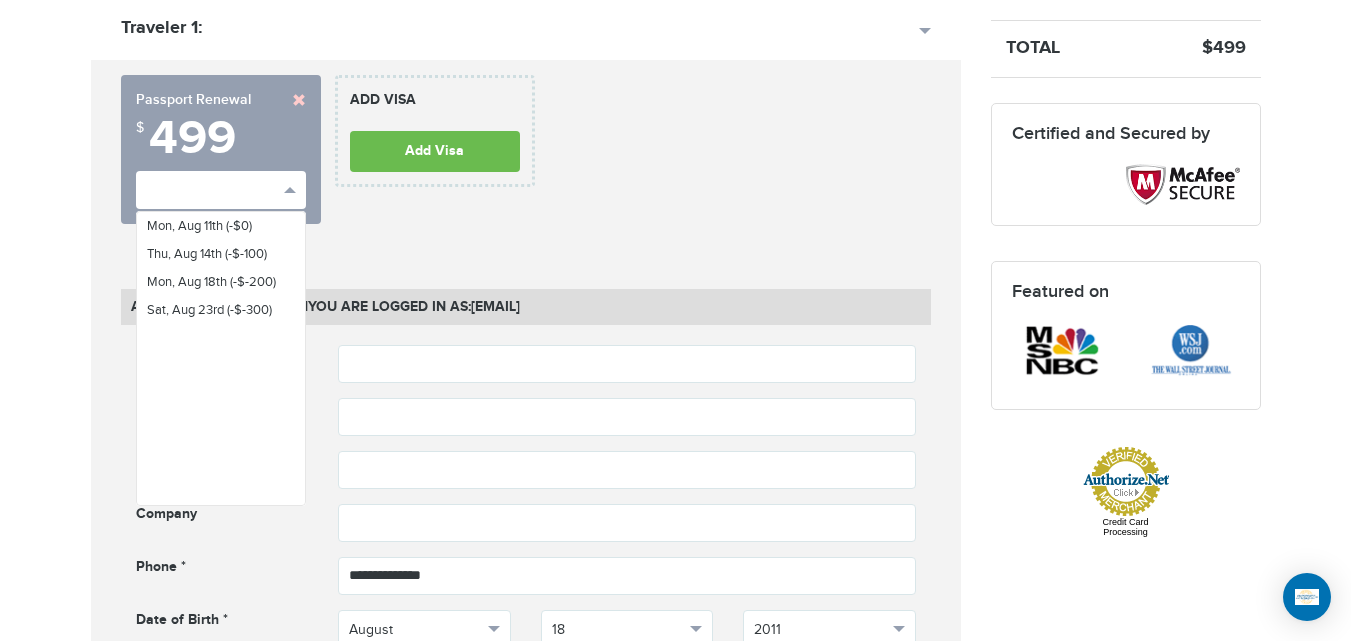 drag, startPoint x: 27, startPoint y: 147, endPoint x: 262, endPoint y: 134, distance: 235.3593 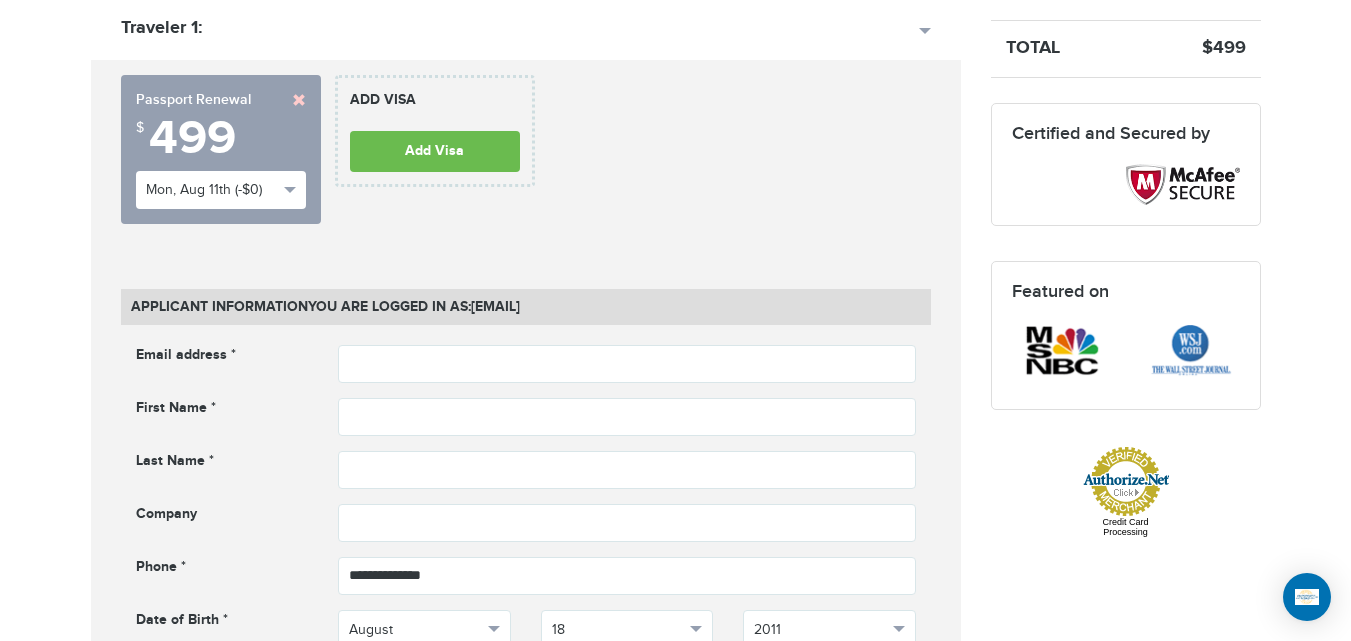 click at bounding box center [299, 100] 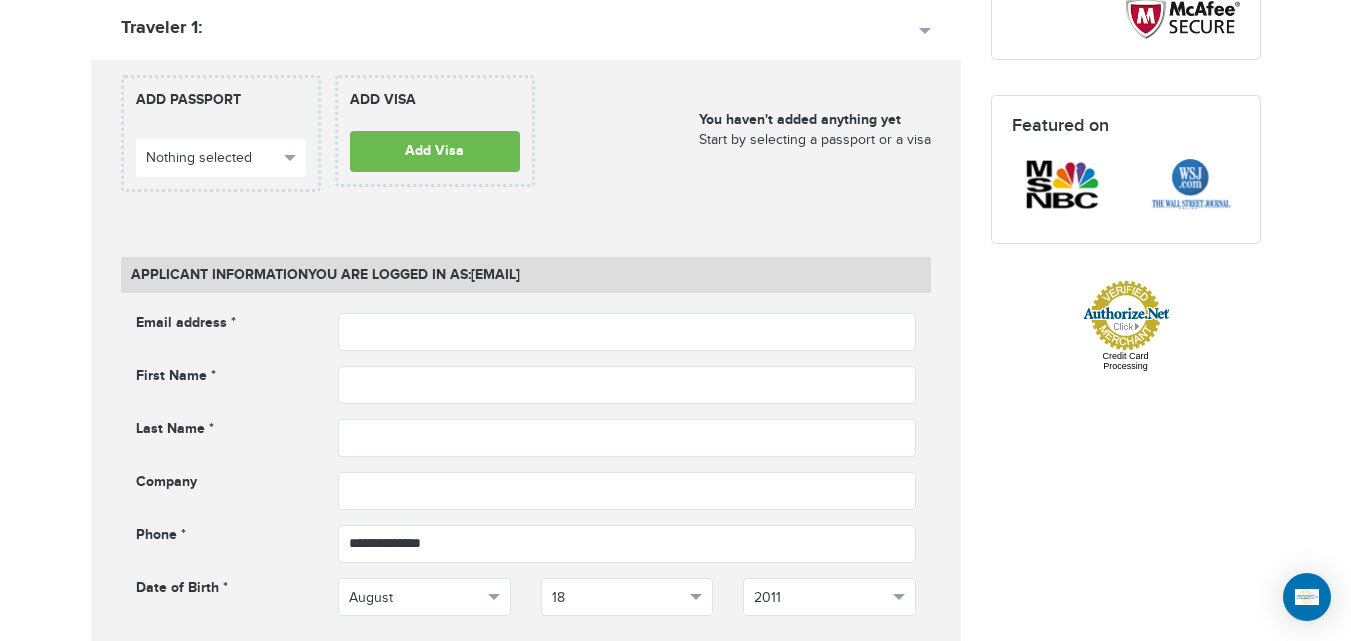 click on "[PHONE]
Passports & Visas.com
Hello, [FIRST]
Passports
Passport Renewal
New Passport
Second Passport
Passport Name Change
Lost Passport
Child Passport
Travel Visas" at bounding box center [675, 794] 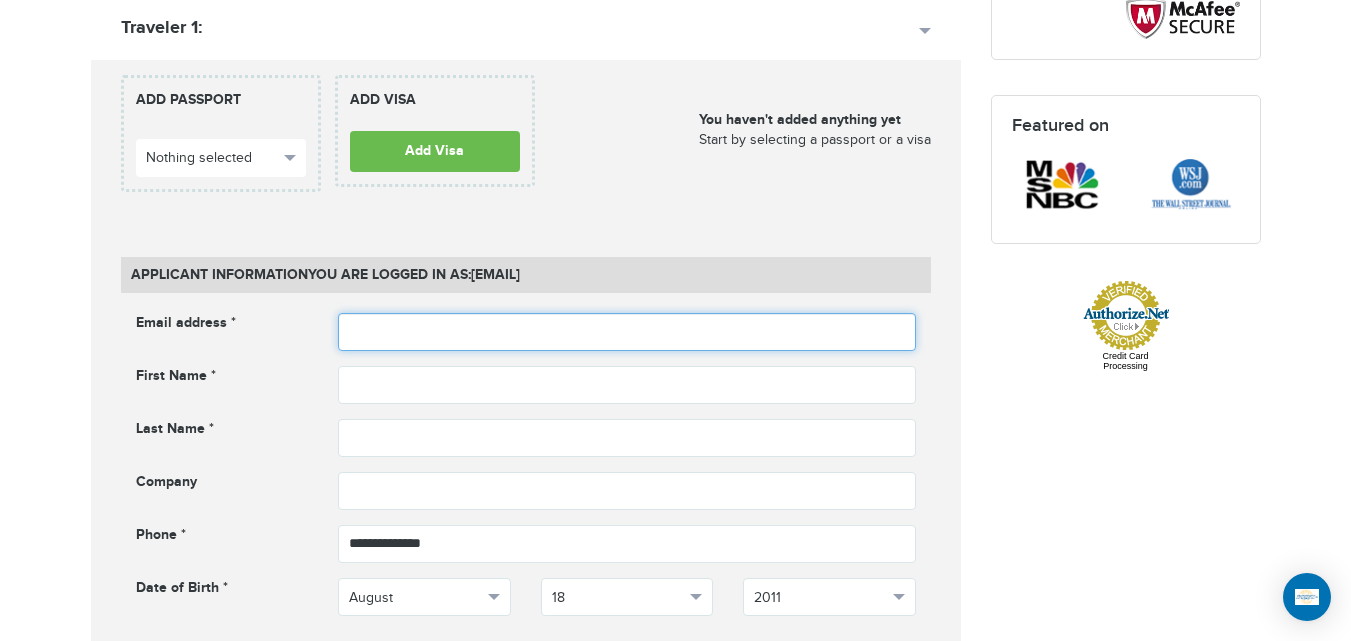 click at bounding box center [627, 332] 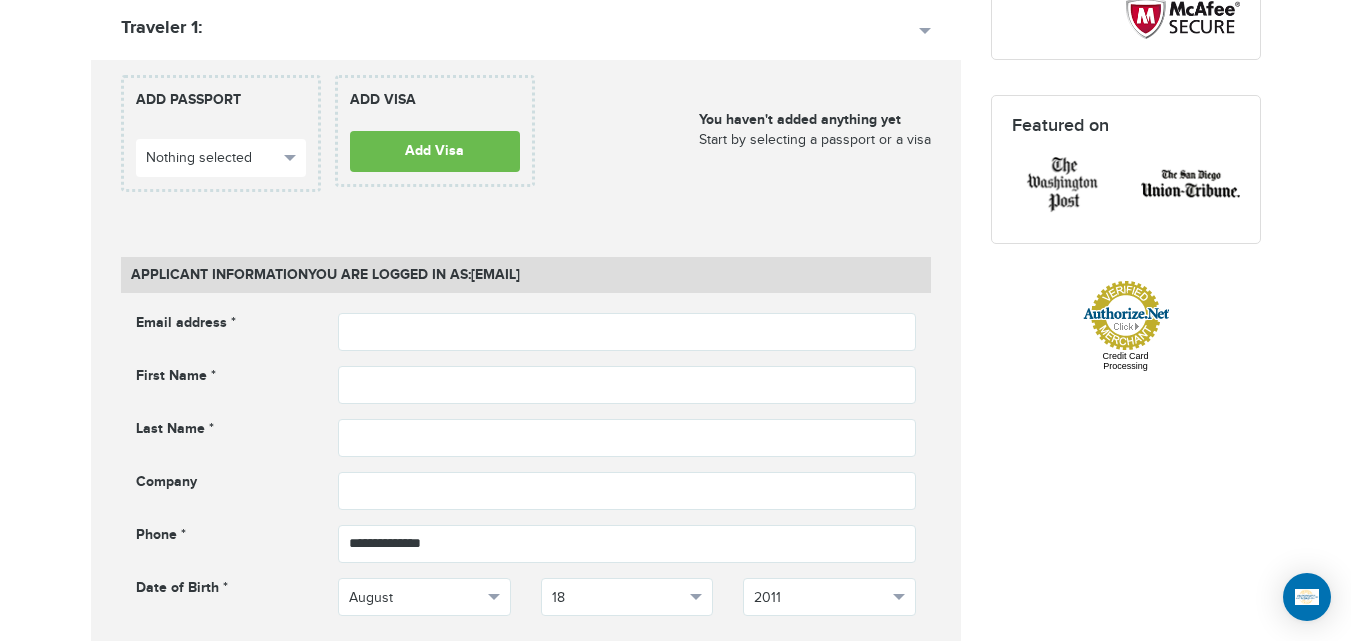 click on "[PHONE]
Passports & Visas.com
Hello, [FIRST]
Passports
Passport Renewal
New Passport
Second Passport
Passport Name Change
Lost Passport
Child Passport
Travel Visas" at bounding box center [675, 794] 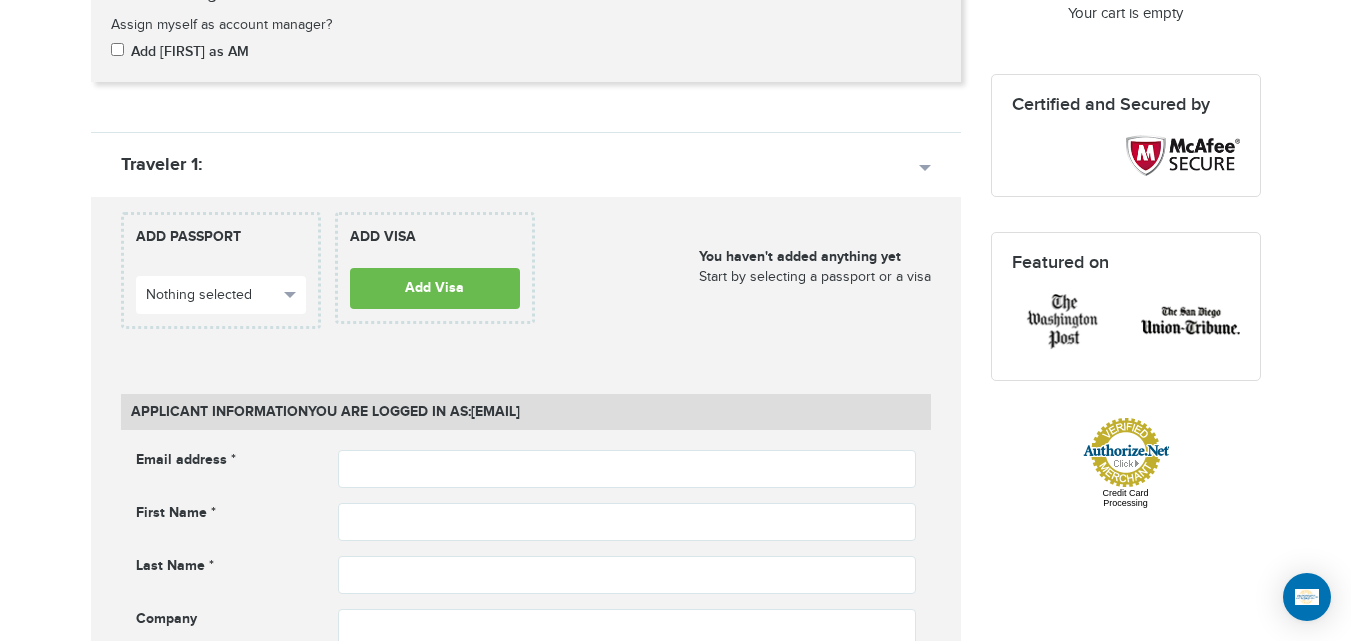 scroll, scrollTop: 449, scrollLeft: 0, axis: vertical 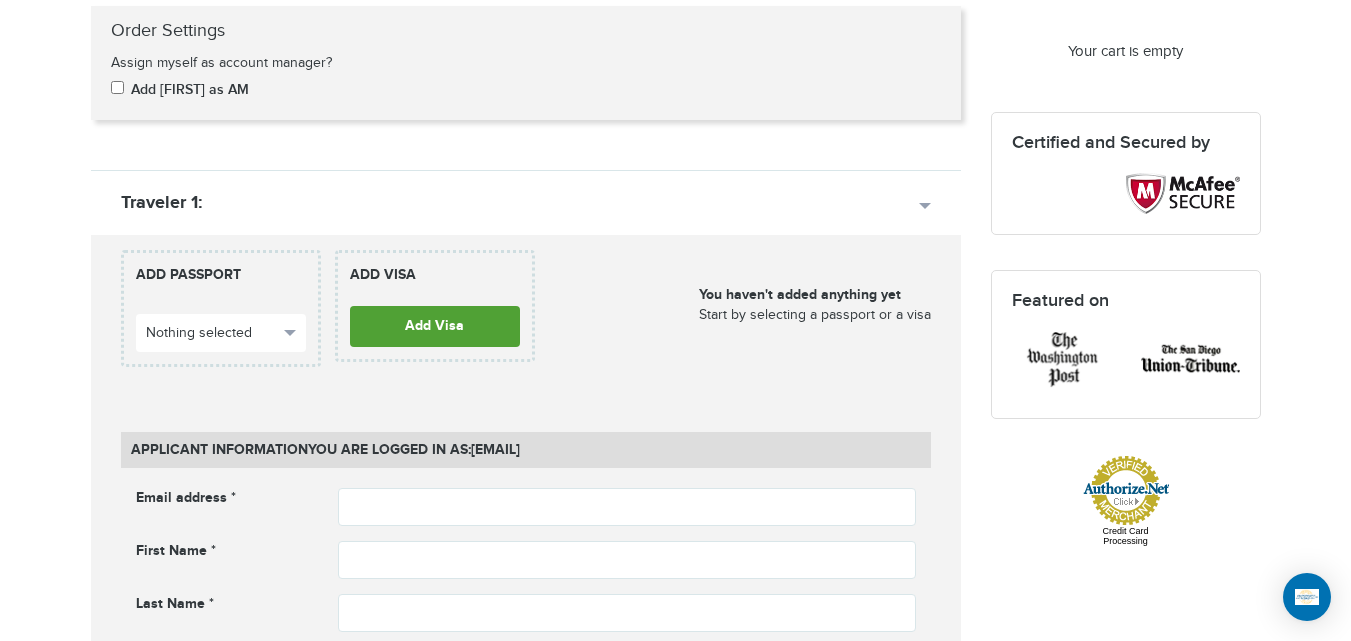 click on "Add Visa" at bounding box center (435, 326) 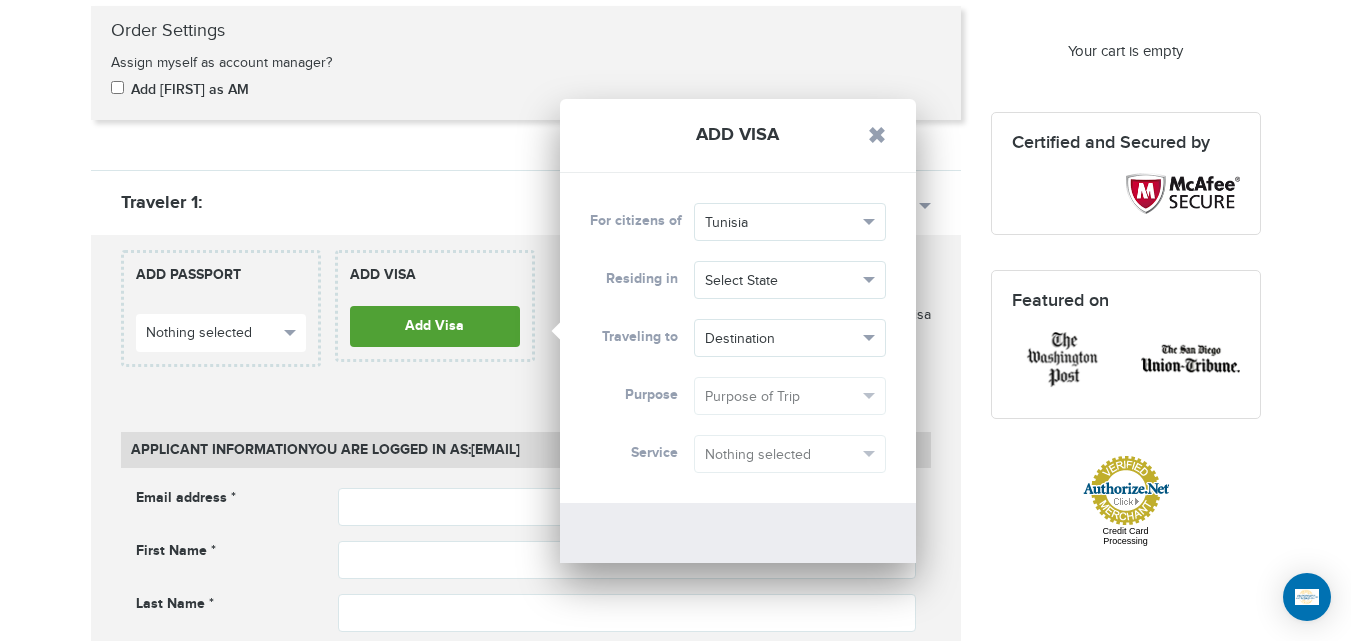 click on "Add Visa" at bounding box center [435, 326] 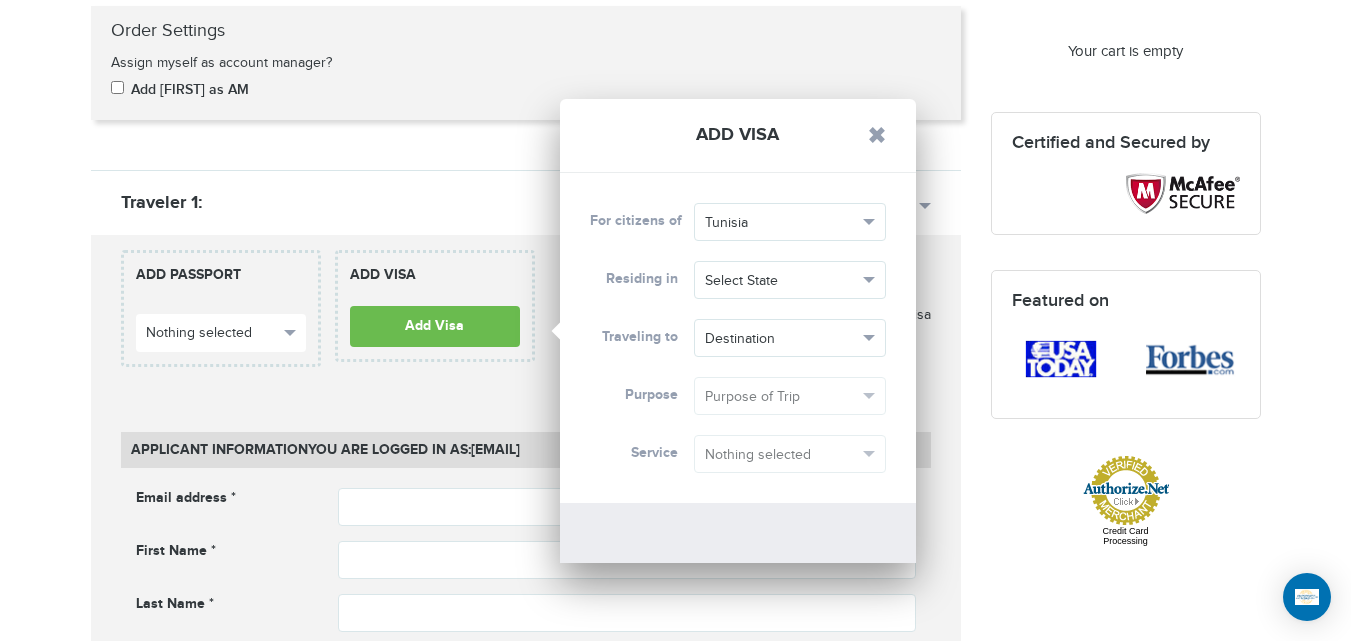click on "[PHONE]
Passports & Visas.com
Hello, [FIRST]
Passports
Passport Renewal
New Passport
Second Passport
Passport Name Change
Lost Passport
Child Passport
Travel Visas" at bounding box center [675, 969] 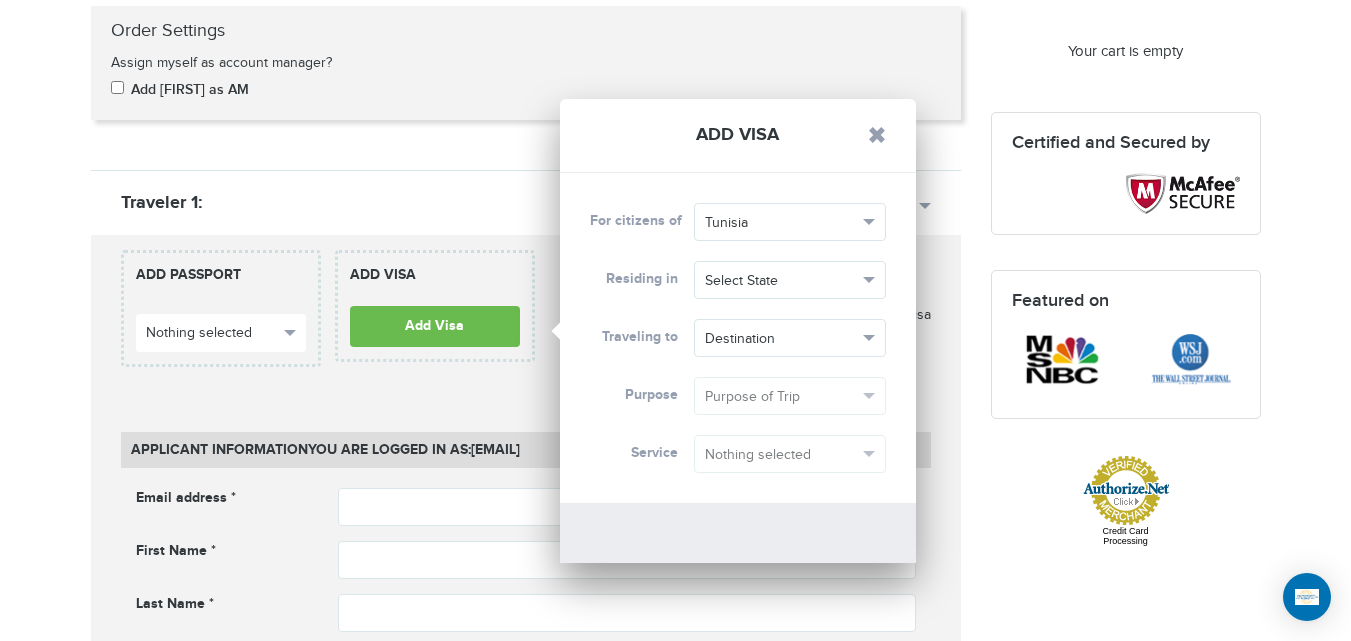 click on "[PHONE]
Passports & Visas.com
Hello, [FIRST]
Passports
Passport Renewal
New Passport
Second Passport
Passport Name Change
Lost Passport
Child Passport
Travel Visas" at bounding box center [675, 969] 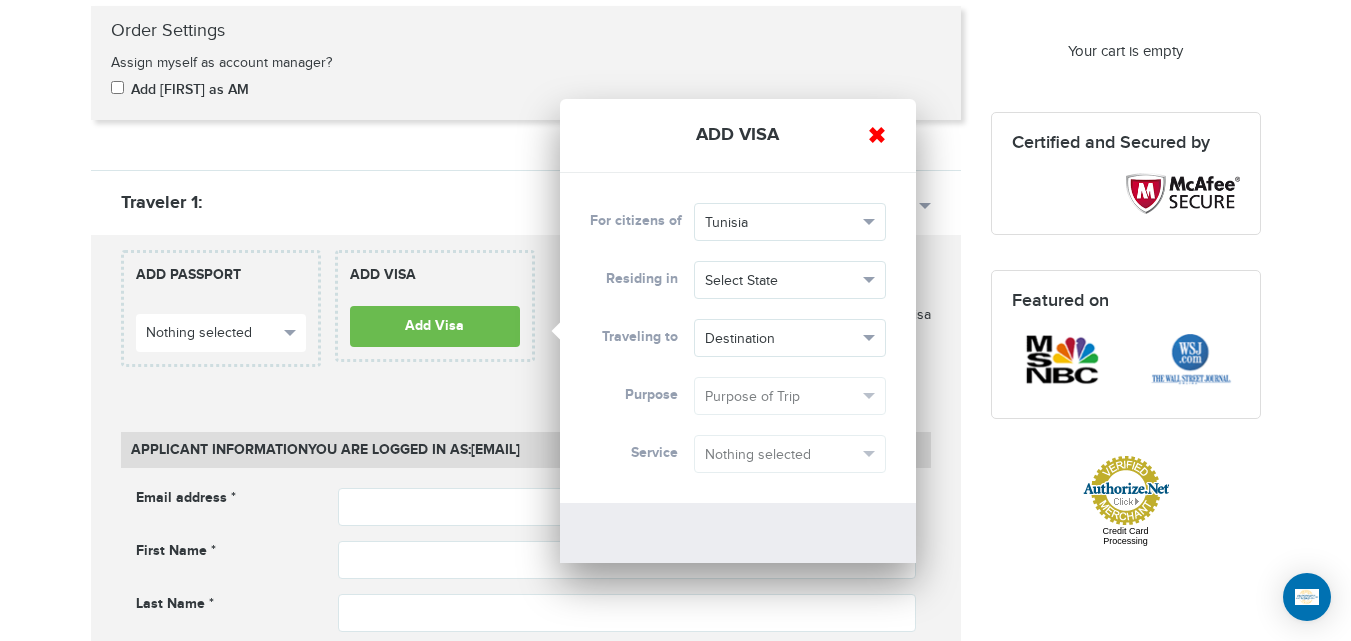 click at bounding box center [877, 135] 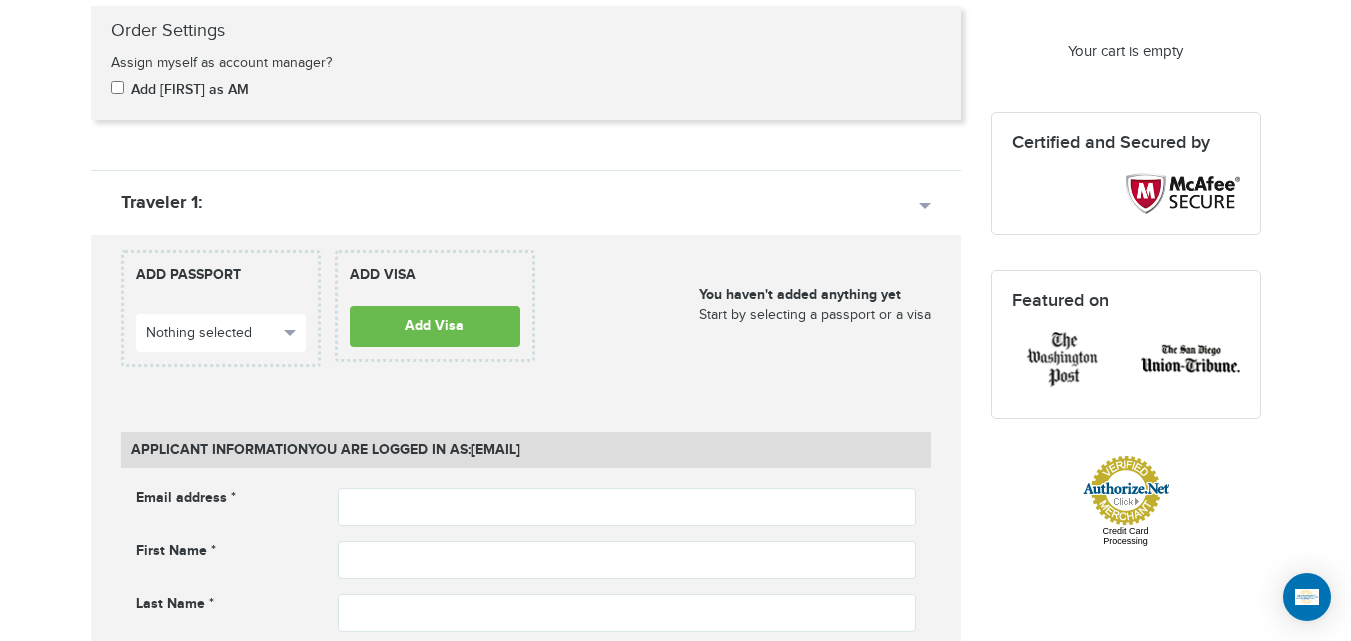 click on "[PHONE]
Passports & Visas.com
Hello, [FIRST]
Passports
Passport Renewal
New Passport
Second Passport
Passport Name Change
Lost Passport
Child Passport
Travel Visas" at bounding box center [675, 969] 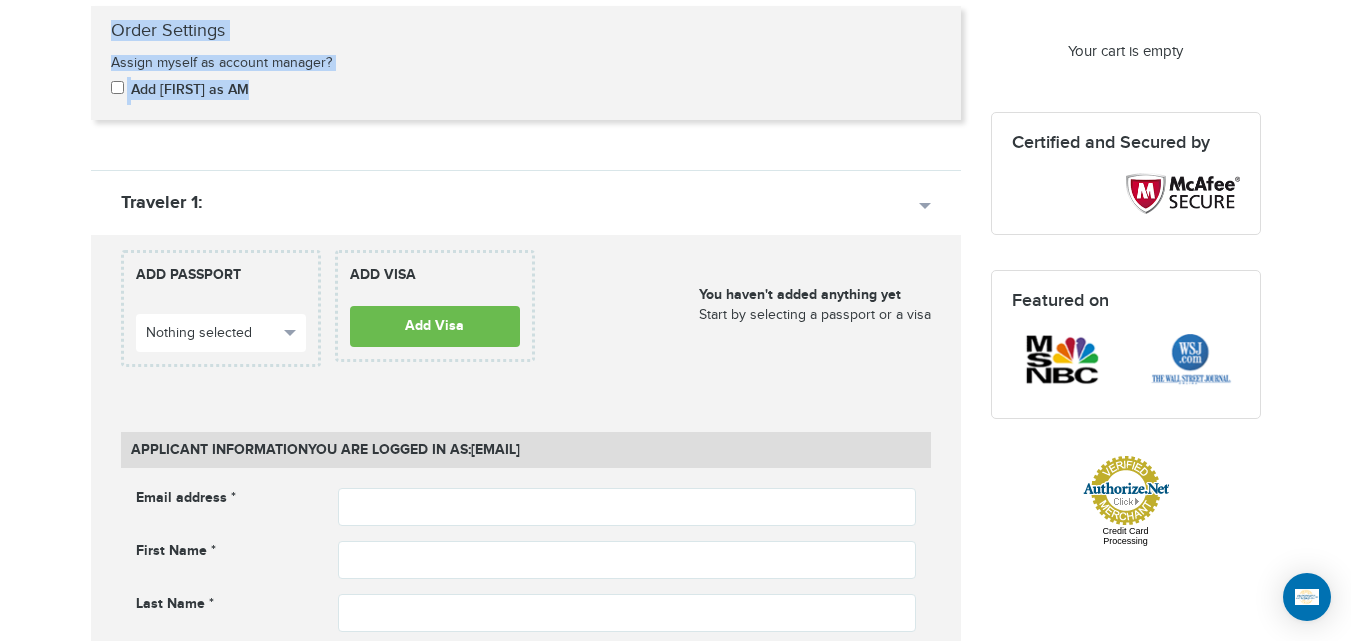 drag, startPoint x: 100, startPoint y: 20, endPoint x: 277, endPoint y: 81, distance: 187.21645 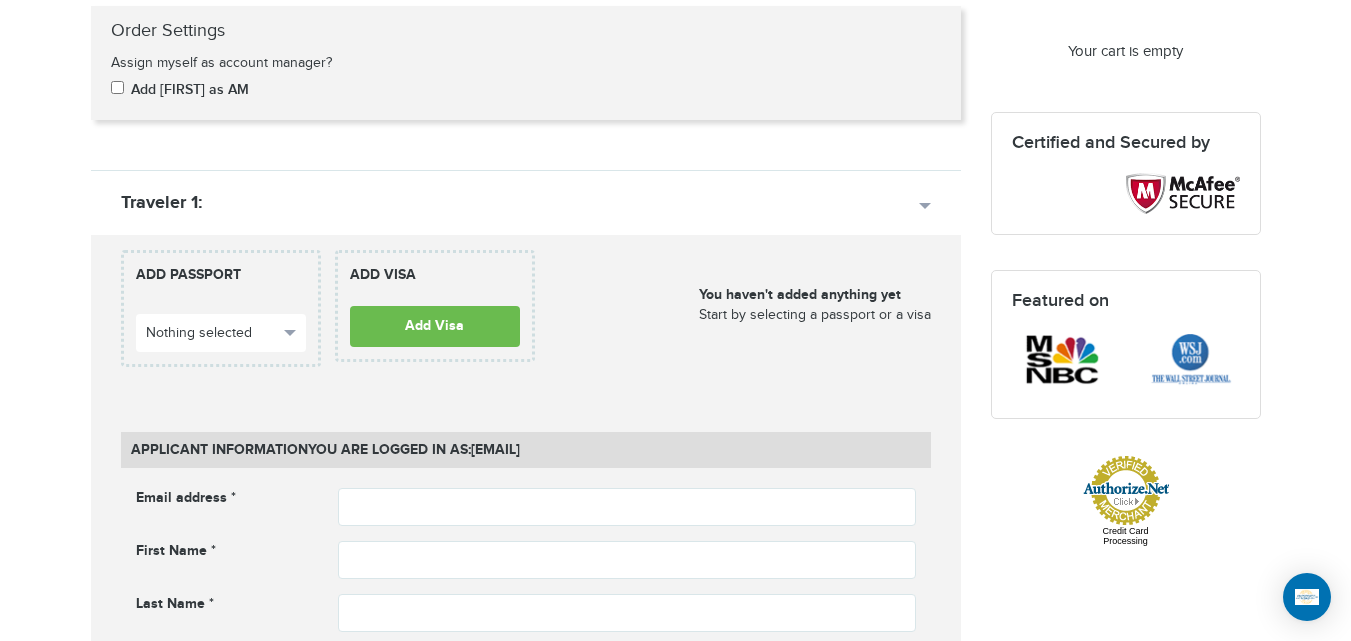 click on "[PHONE]
Passports & Visas.com
Hello, [FIRST]
Passports
Passport Renewal
New Passport
Second Passport
Passport Name Change
Lost Passport
Child Passport
Travel Visas" at bounding box center (675, 969) 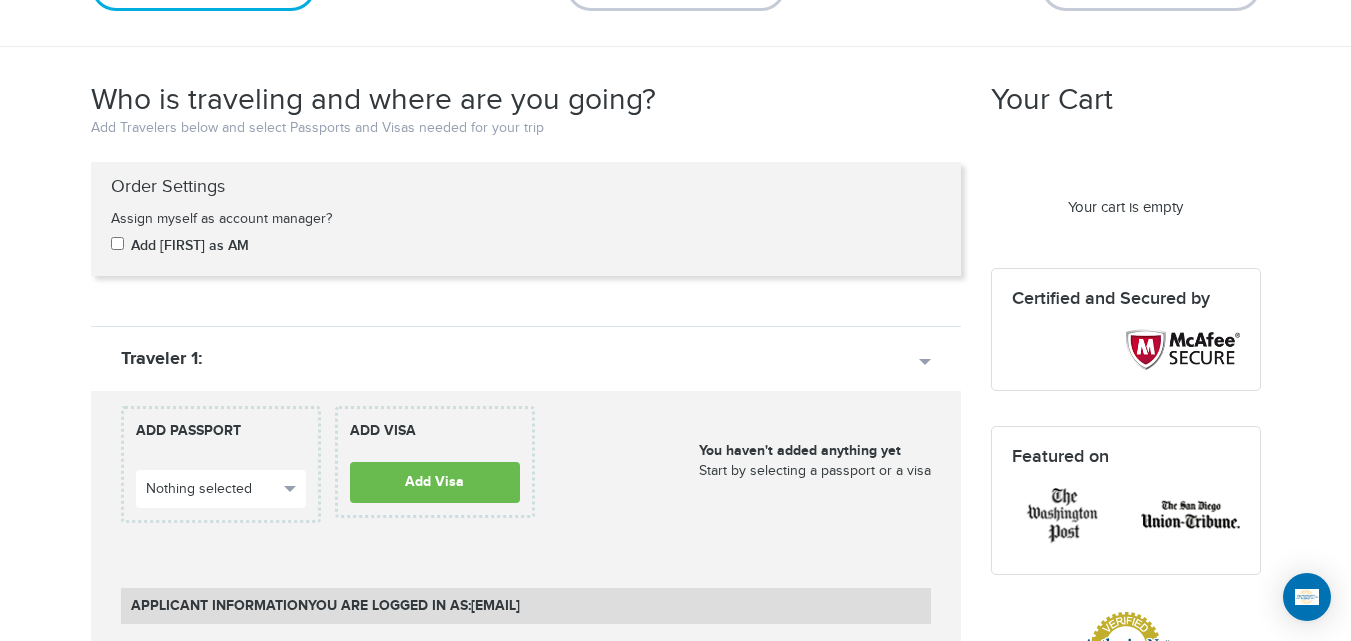 scroll, scrollTop: 302, scrollLeft: 0, axis: vertical 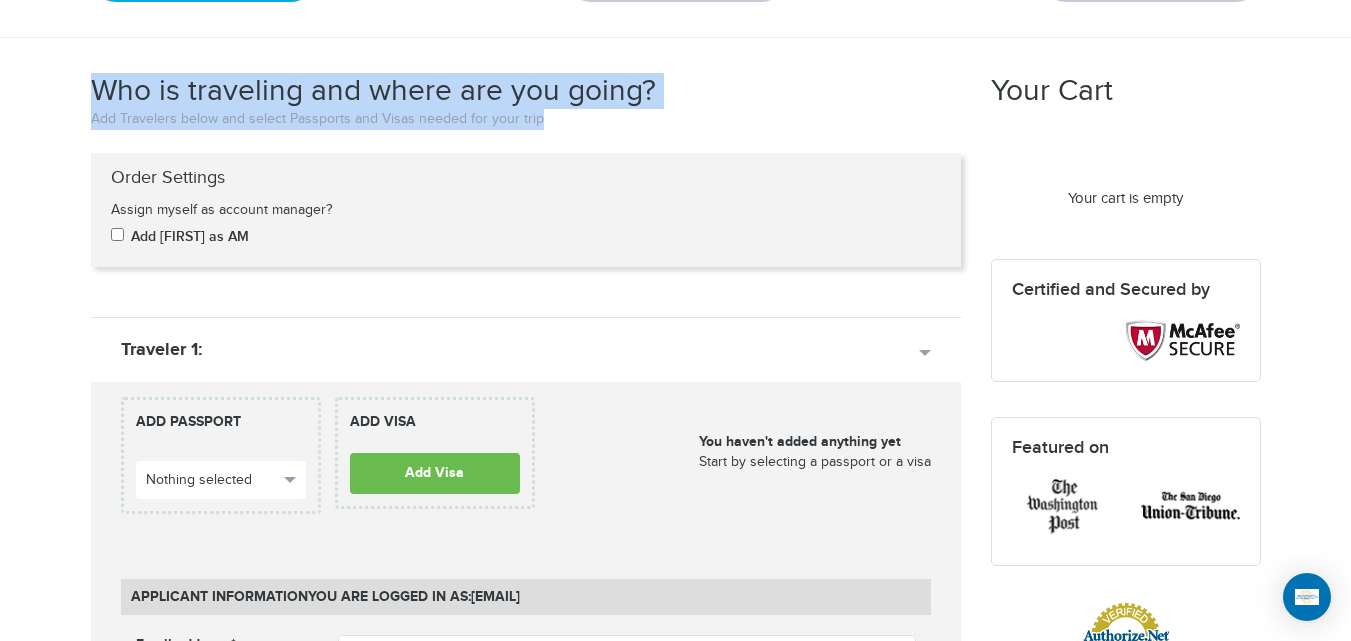 drag, startPoint x: 55, startPoint y: 92, endPoint x: 635, endPoint y: 121, distance: 580.72455 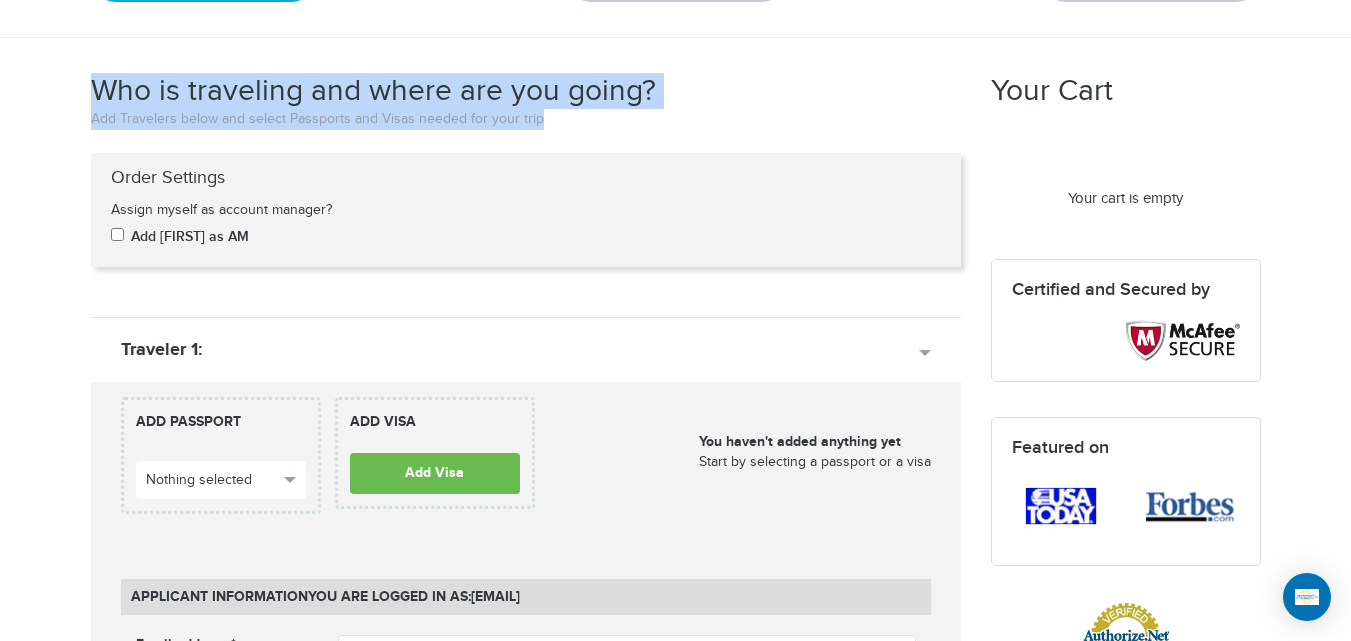click on "Who is traveling and where are you going?
Add Travelers below and select Passports and Visas needed for your trip" at bounding box center [526, 113] 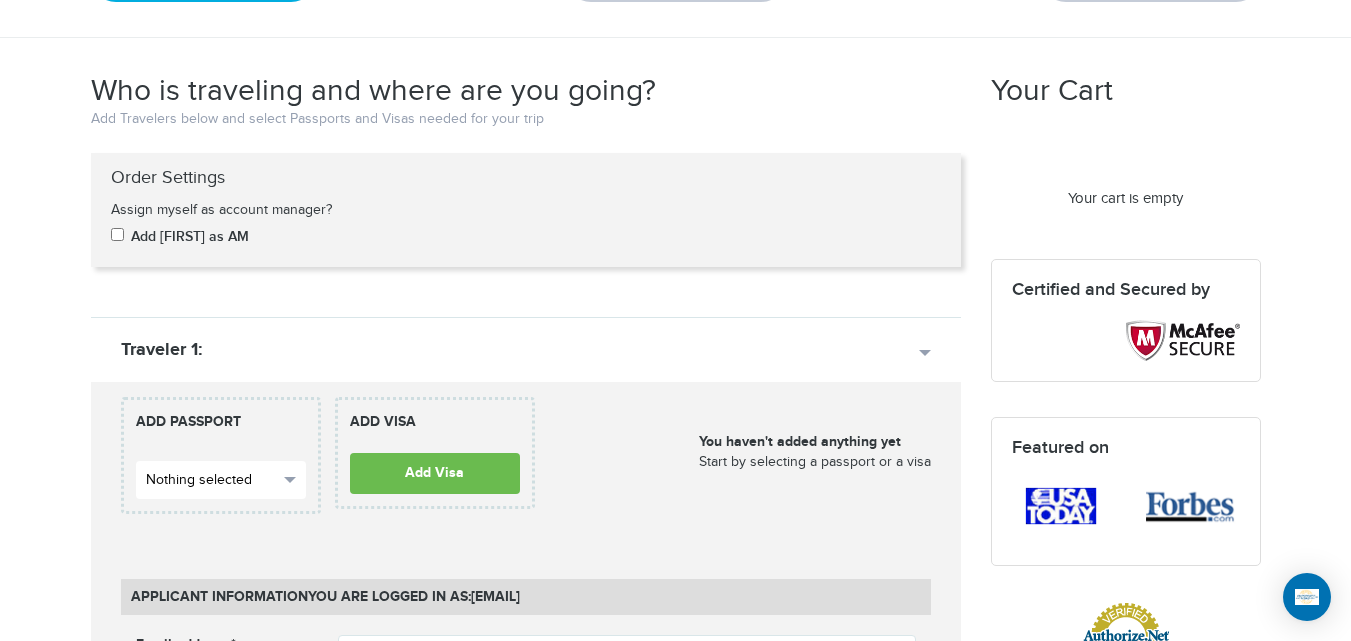 click on "Nothing selected" at bounding box center [221, 480] 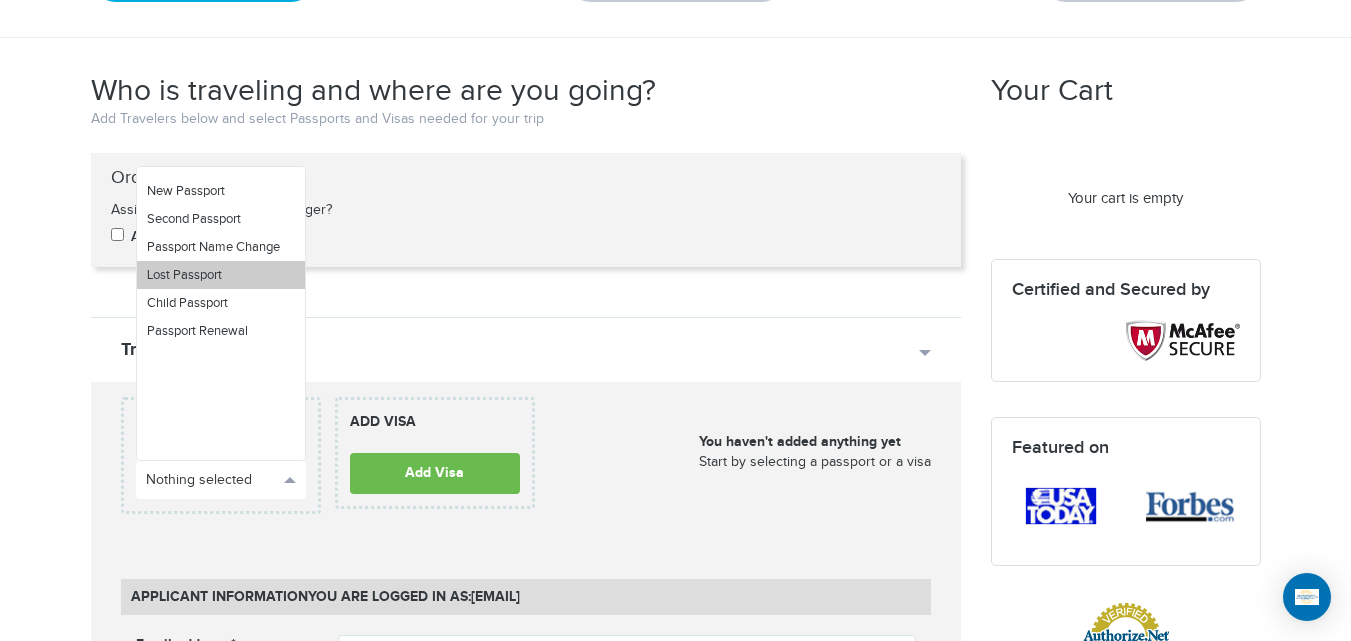 click on "Lost Passport" at bounding box center [221, 275] 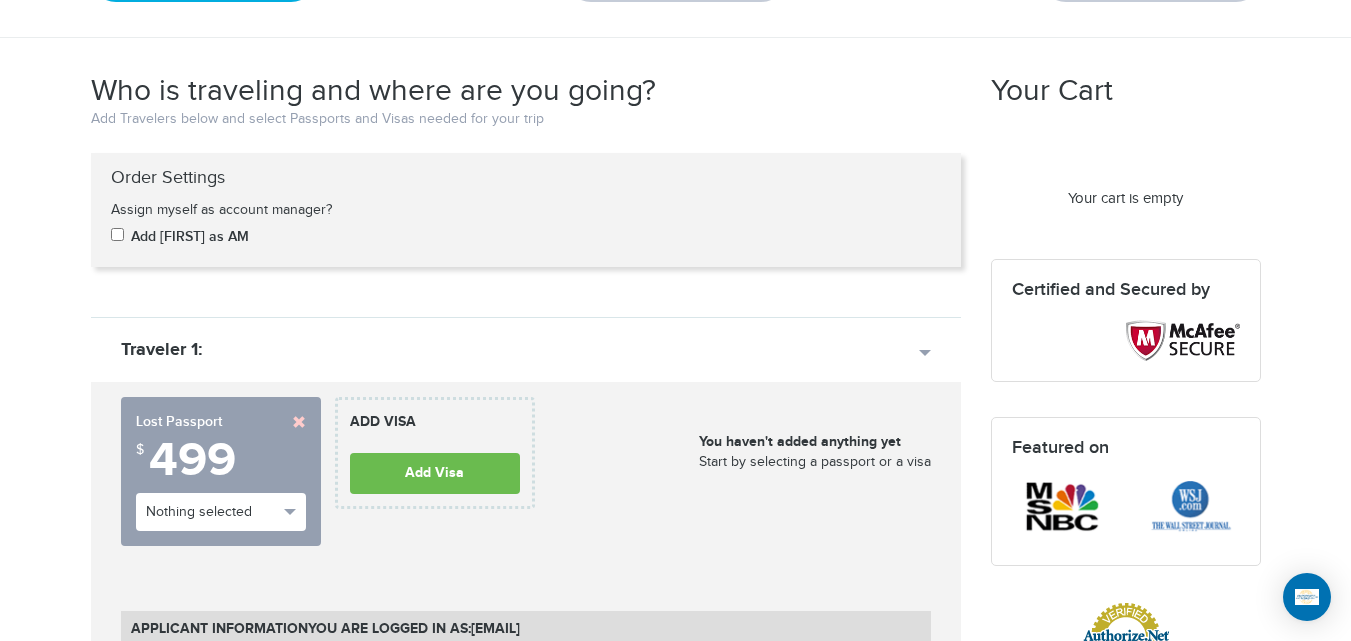 click on "[PHONE]
Passports & Visas.com
Hello, [FIRST]
Passports
Passport Renewal
New Passport
Second Passport
Passport Name Change
Lost Passport
Child Passport
Travel Visas" at bounding box center [675, 1132] 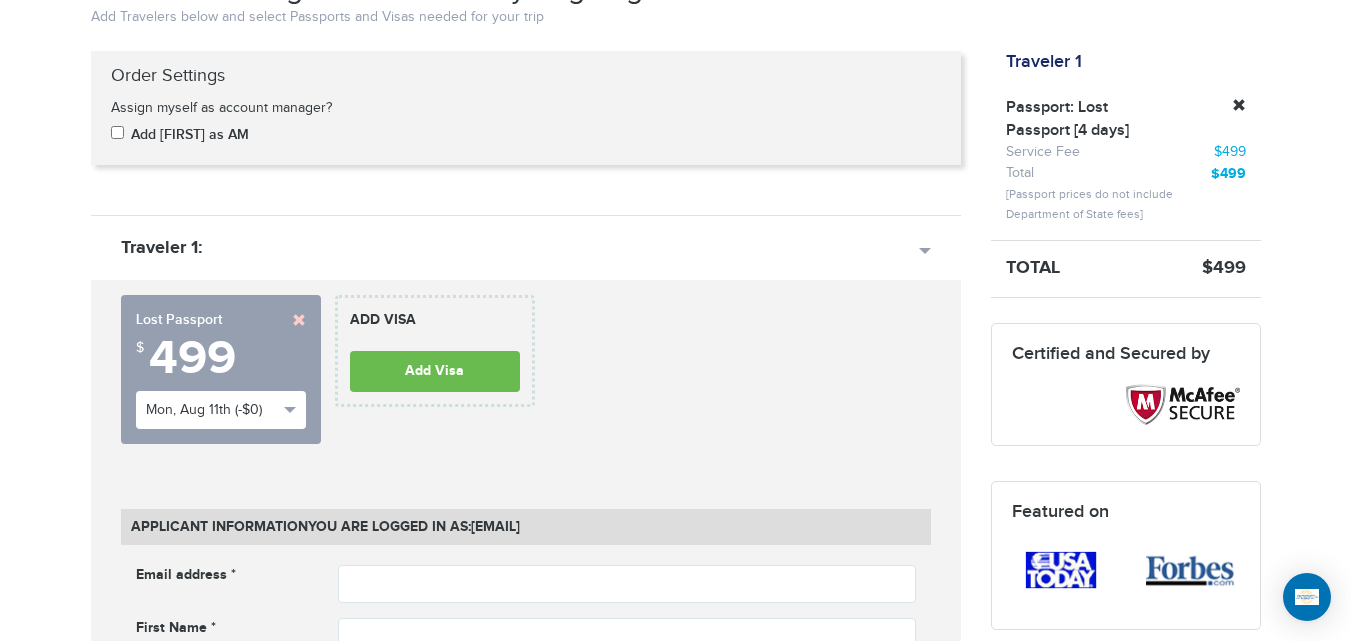 scroll, scrollTop: 455, scrollLeft: 0, axis: vertical 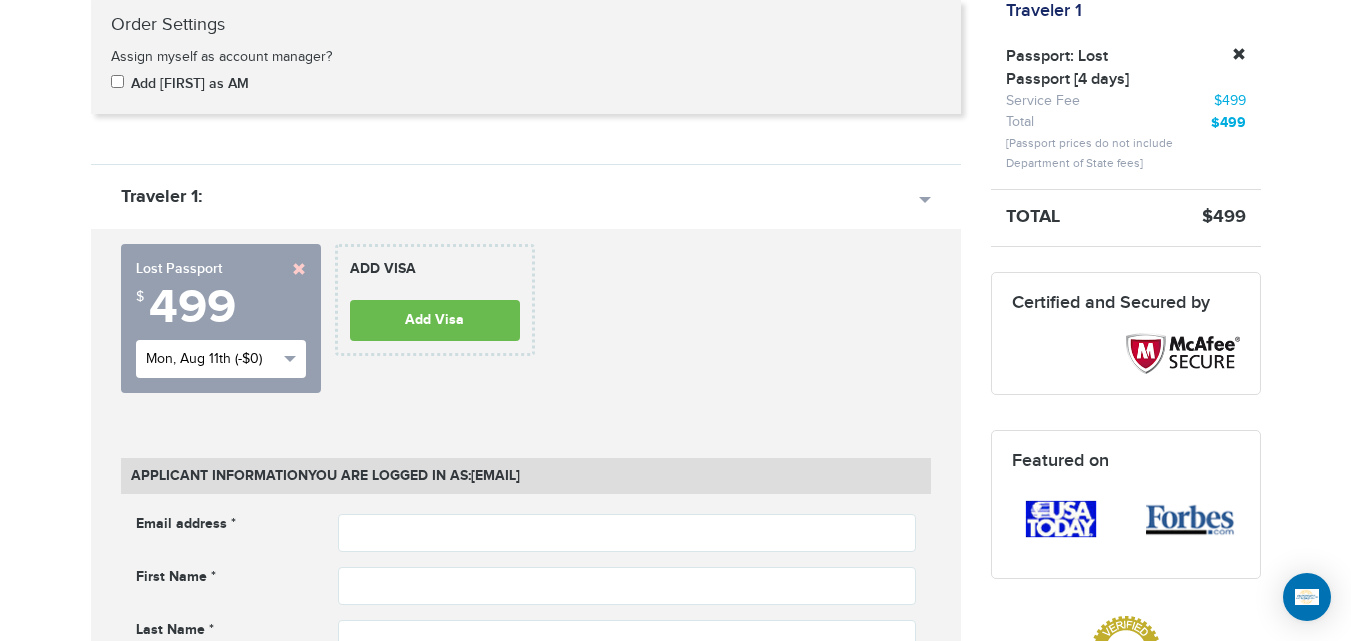 click on "Mon, Aug 11th (-$0)" at bounding box center [212, 359] 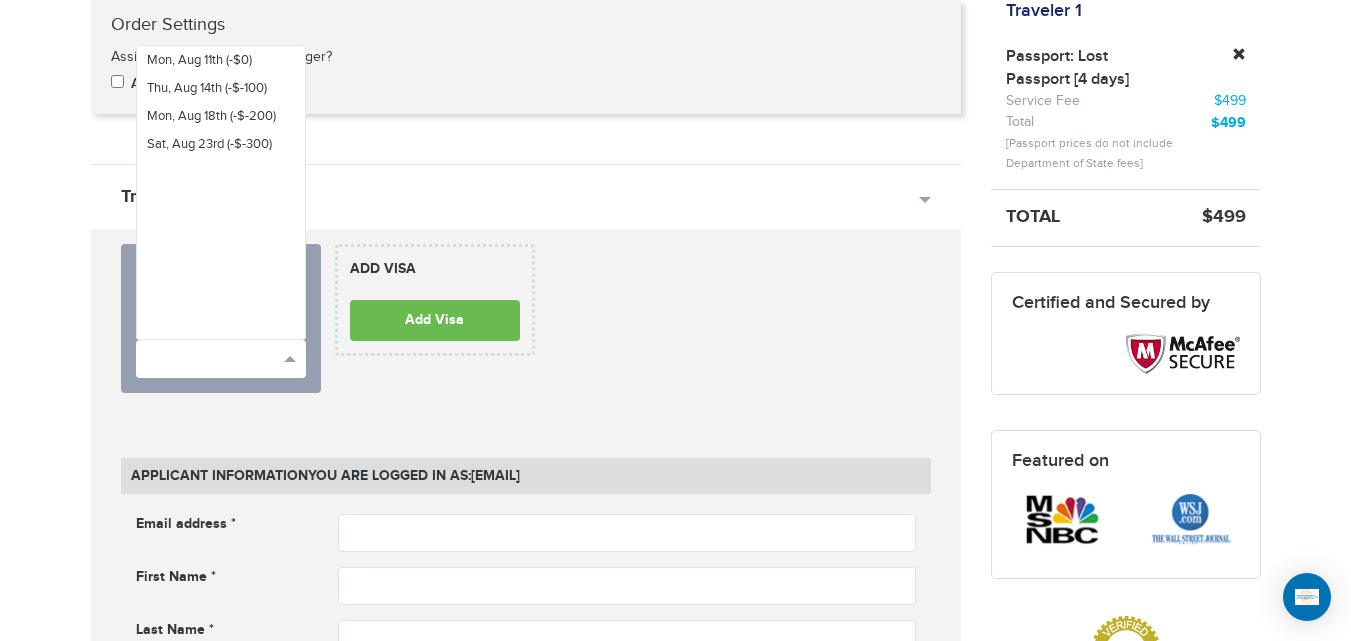 click on "[PHONE]
Passports & Visas.com
Hello, [FIRST]
Passports
Passport Renewal
New Passport
Second Passport
Passport Name Change
Lost Passport
Child Passport
Travel Visas" at bounding box center [675, 1459] 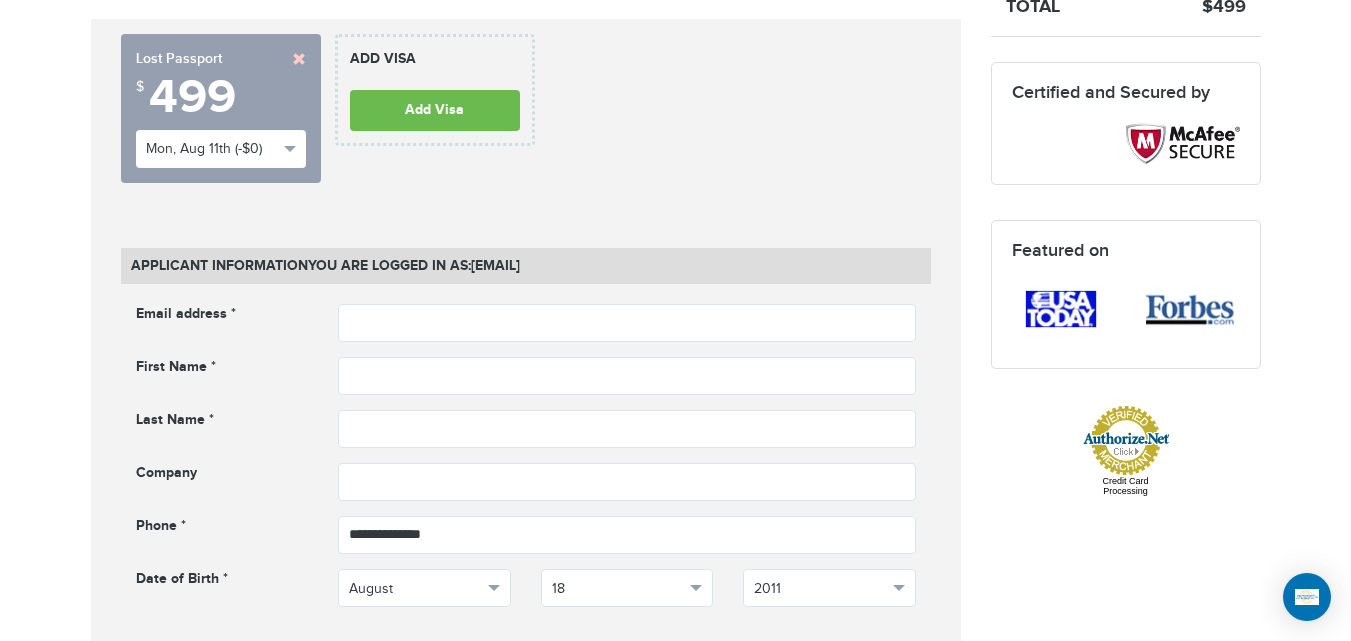 scroll, scrollTop: 697, scrollLeft: 0, axis: vertical 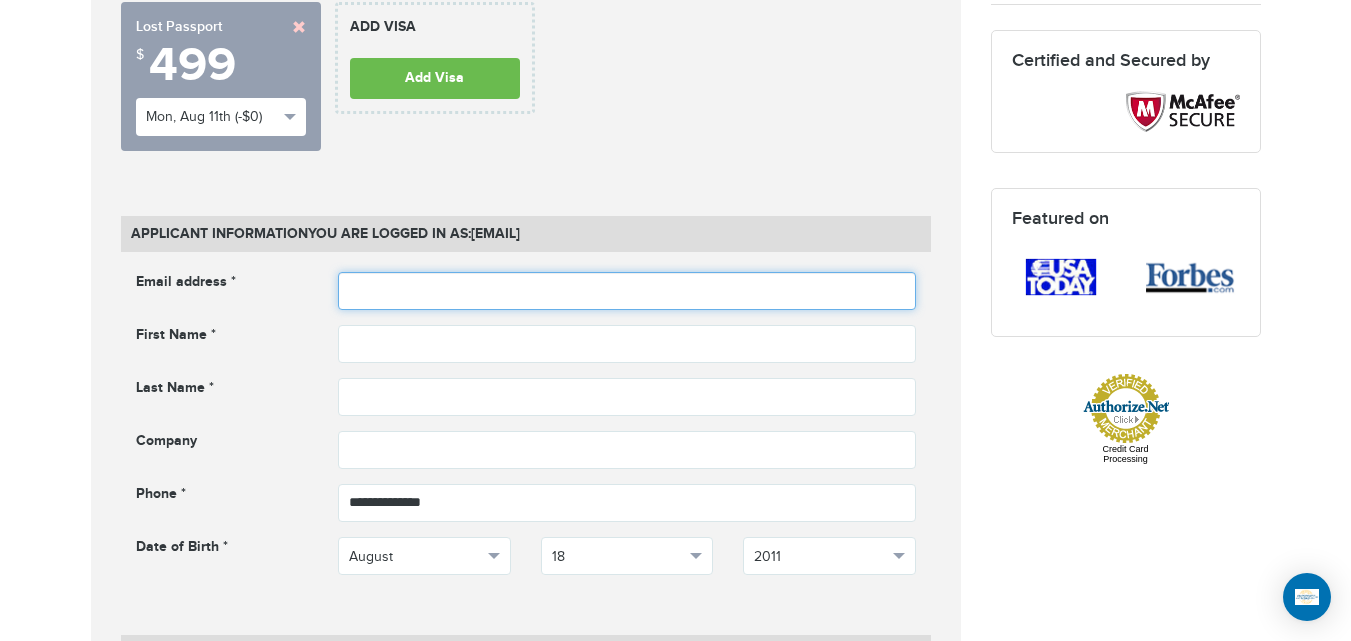 click at bounding box center [627, 291] 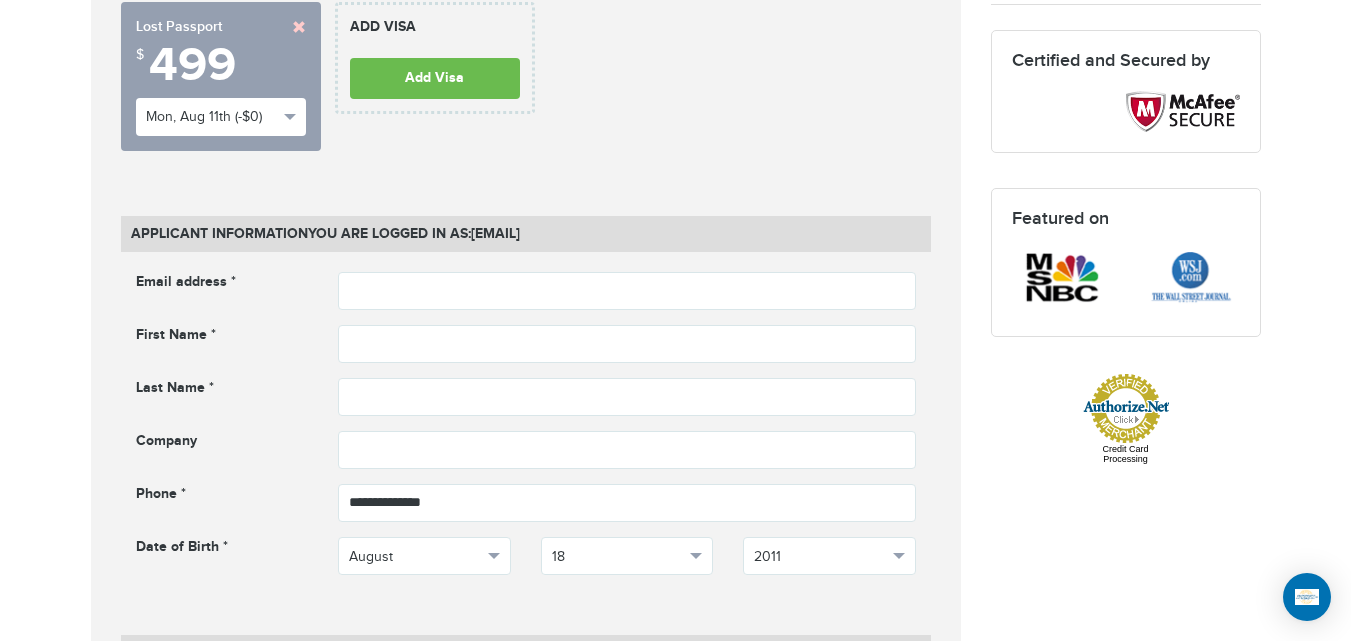 click on "[PHONE]
Passports & Visas.com
Hello, [FIRST]
Passports
Passport Renewal
New Passport
Second Passport
Passport Name Change
Lost Passport
Child Passport
Travel Visas" at bounding box center (675, 1217) 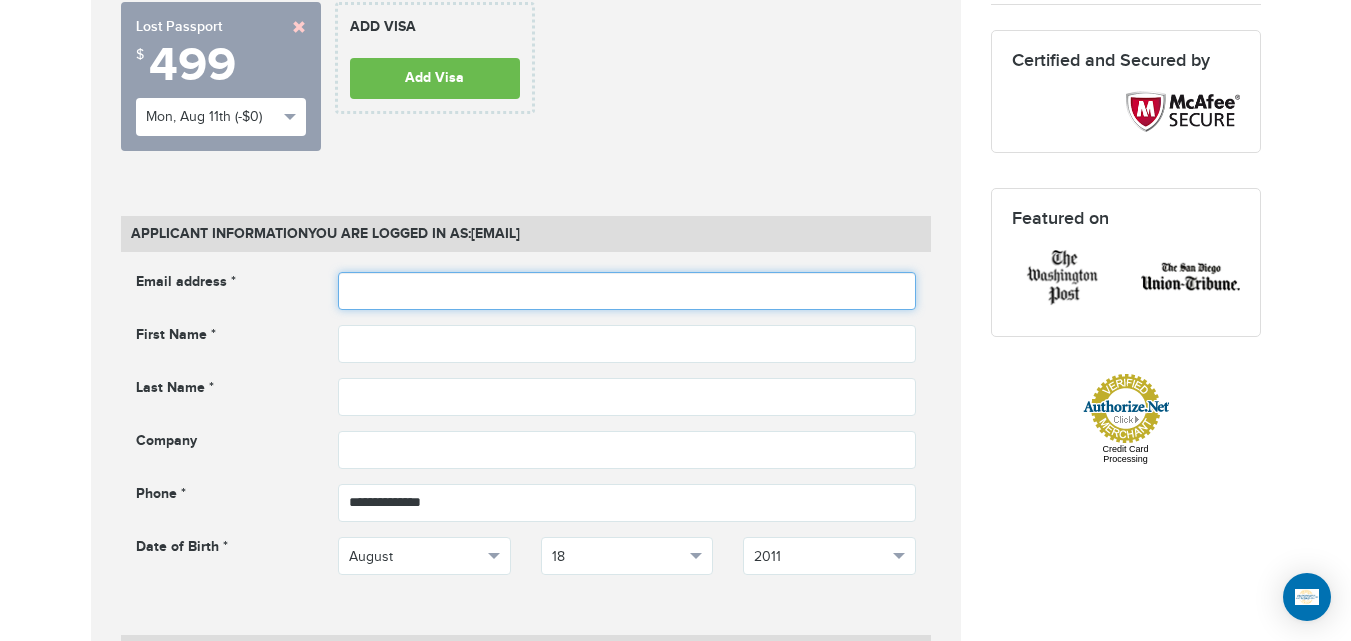 click at bounding box center (627, 291) 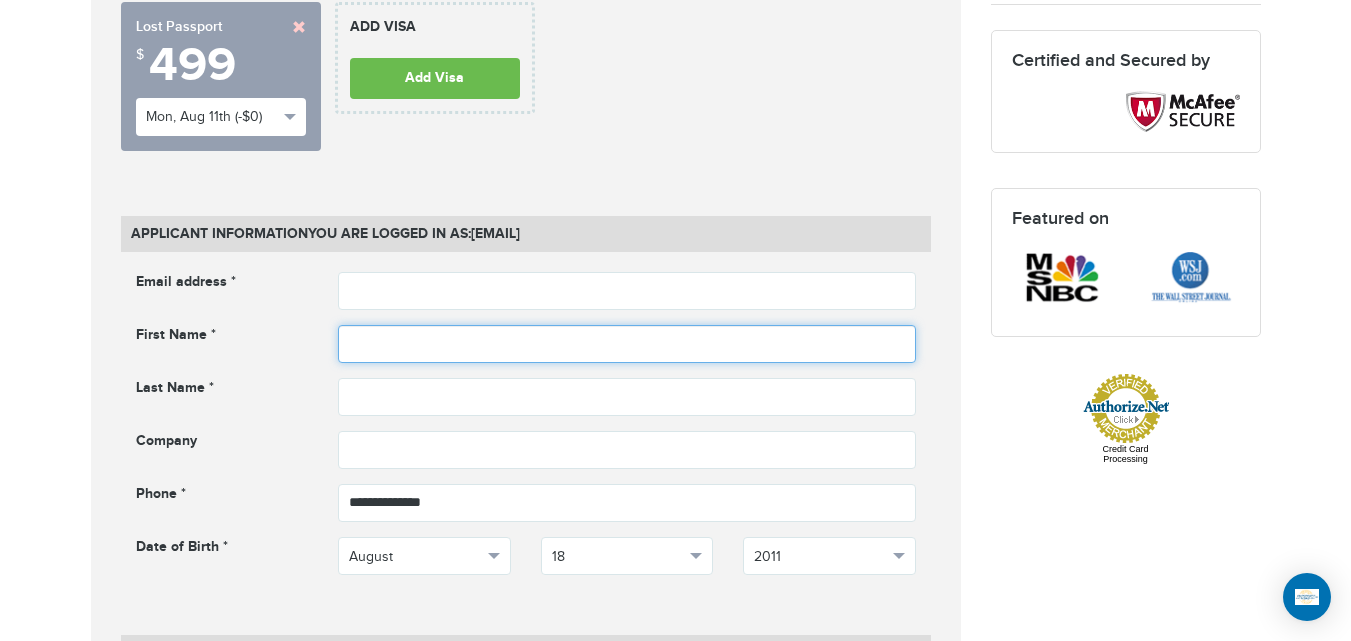 click at bounding box center [627, 344] 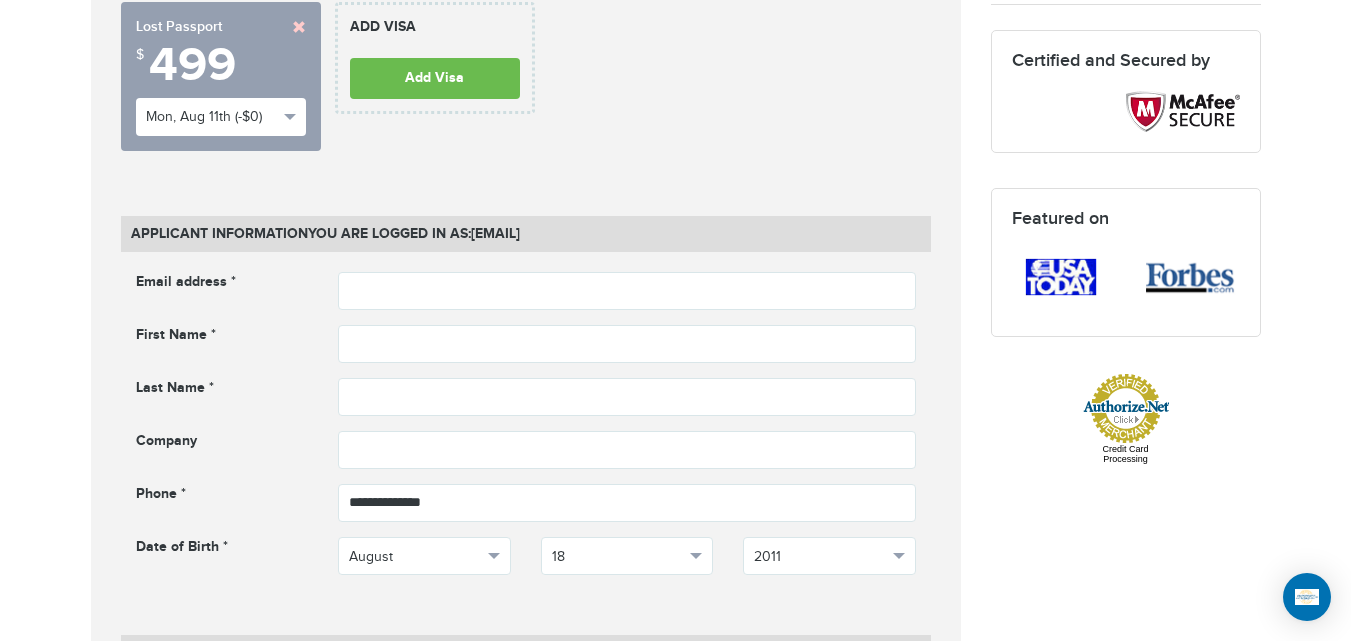 click on "Email address *
Email address cannot be empty
First Name *
First name cannot be empty Last Name * ***" at bounding box center (526, 438) 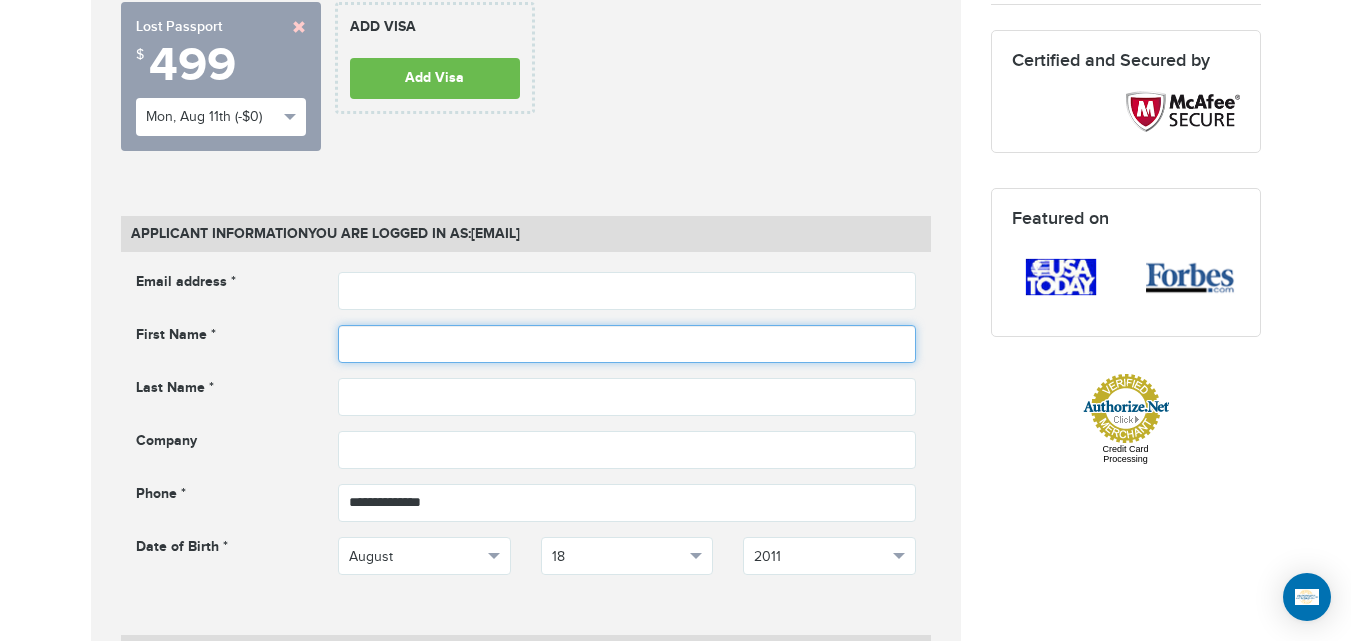 click at bounding box center (627, 344) 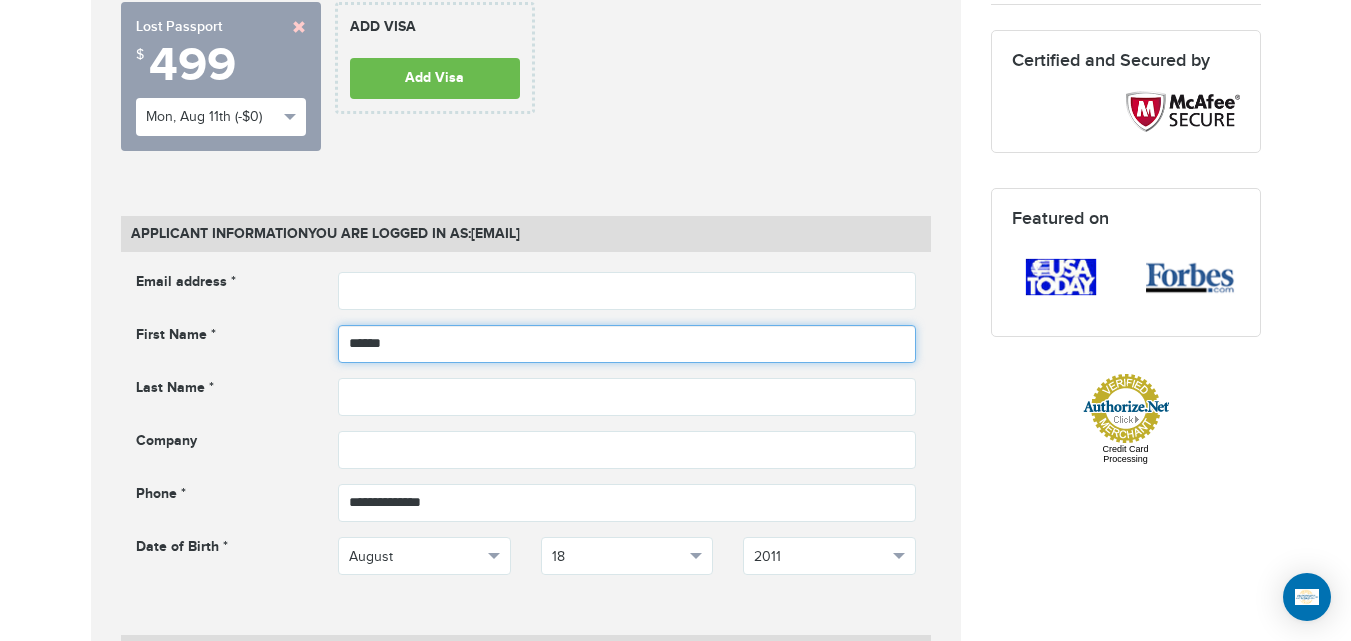type on "******" 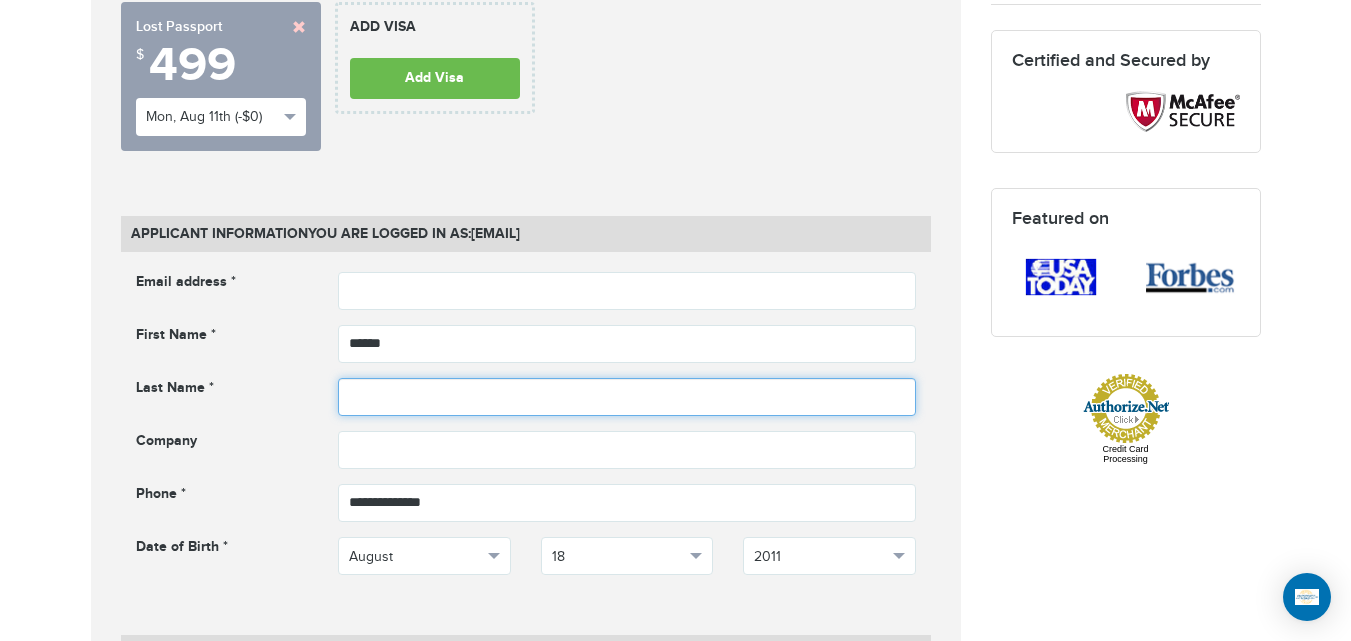 click at bounding box center (627, 397) 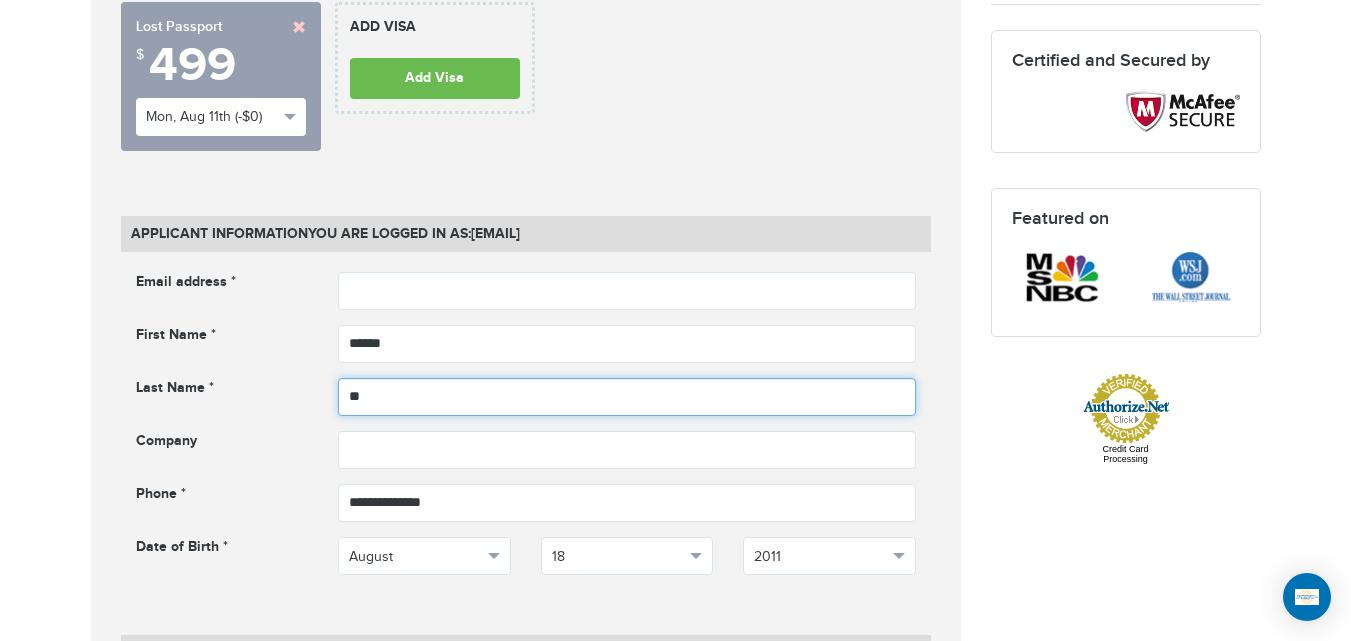 type on "**" 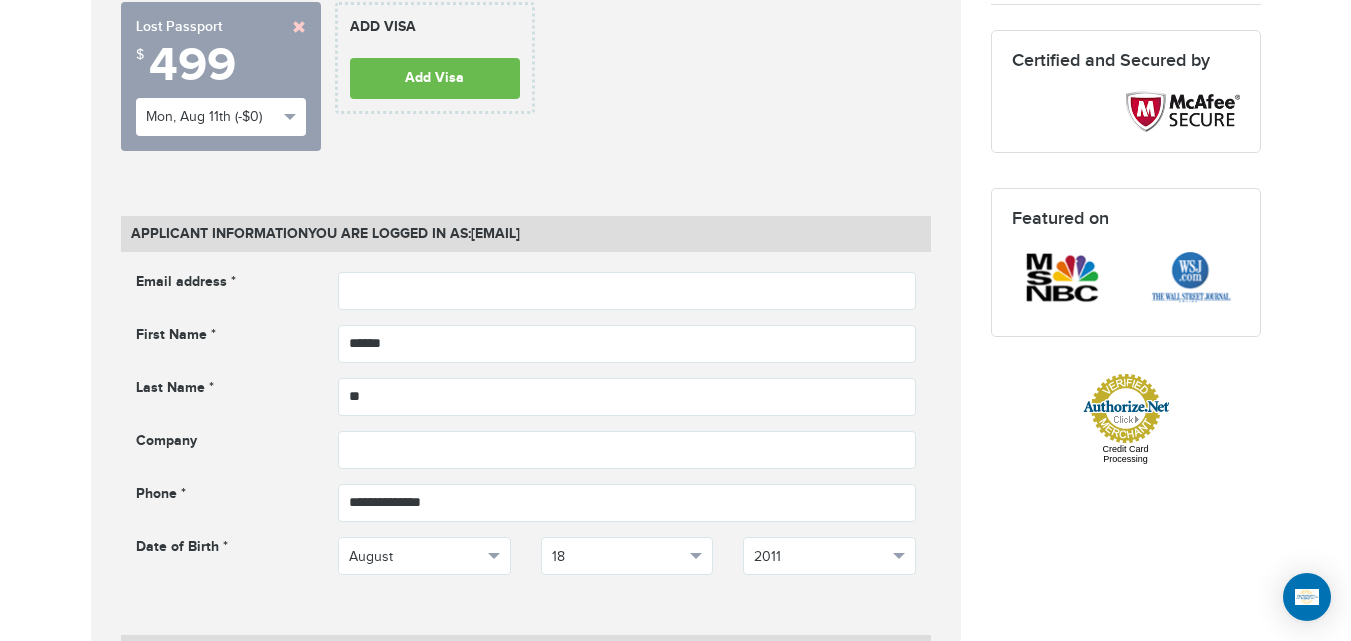 click on "[PHONE]
Passports & Visas.com
Hello, [FIRST]
Passports
Passport Renewal
New Passport
Second Passport
Passport Name Change
Lost Passport
Child Passport
Travel Visas" at bounding box center [675, 1217] 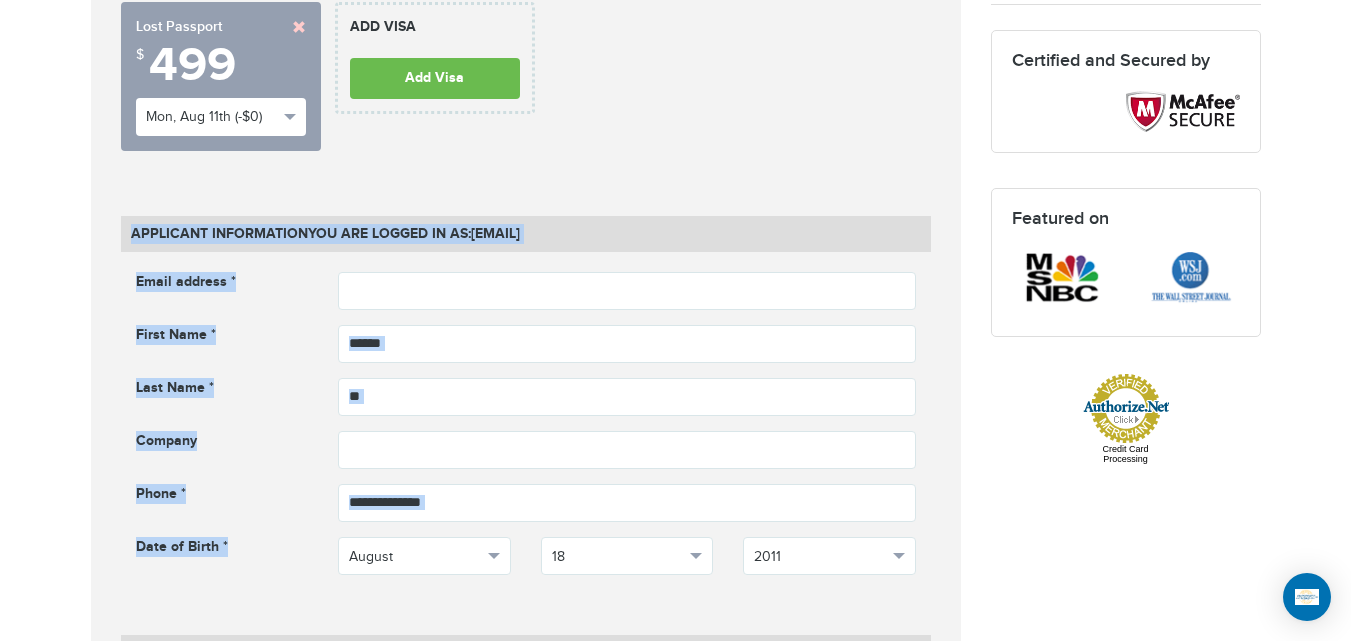 drag, startPoint x: 122, startPoint y: 225, endPoint x: 248, endPoint y: 529, distance: 329.07748 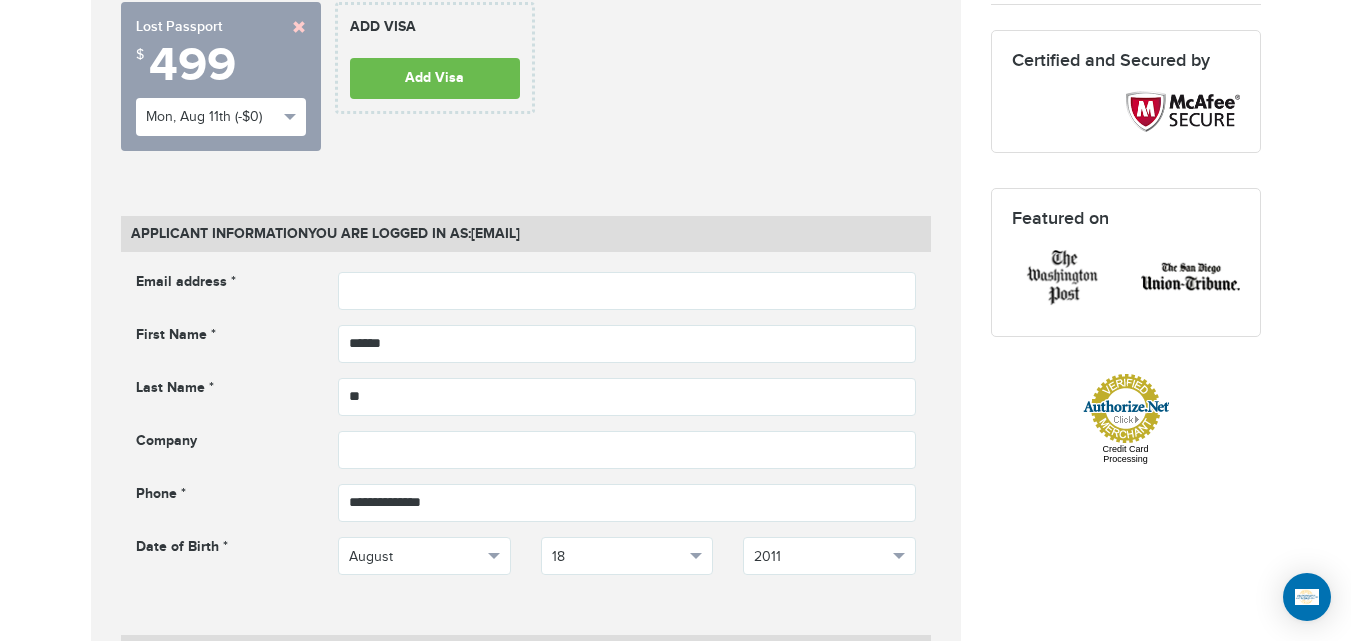 click on "Email address *
Email address cannot be empty
First Name *
****** First name cannot be empty ** *****" at bounding box center [526, 438] 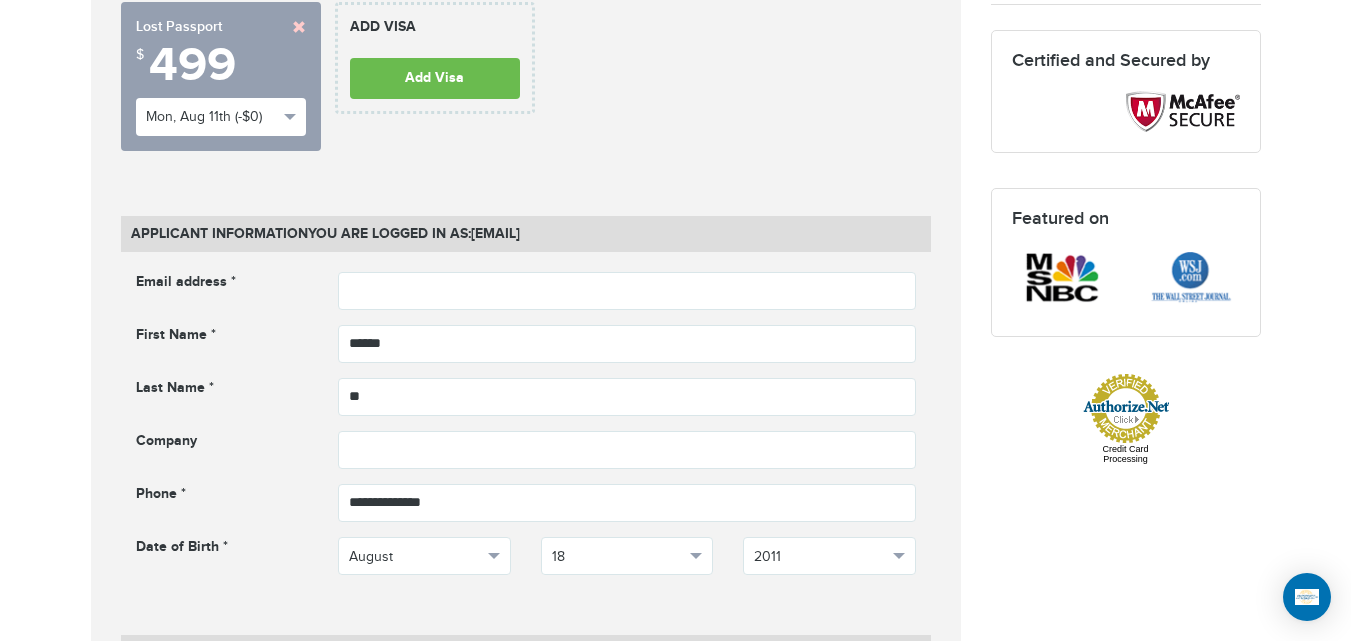 click on "[PHONE]
Passports & Visas.com
Hello, [FIRST]
Passports
Passport Renewal
New Passport
Second Passport
Passport Name Change
Lost Passport
Child Passport
Travel Visas" at bounding box center (675, 1217) 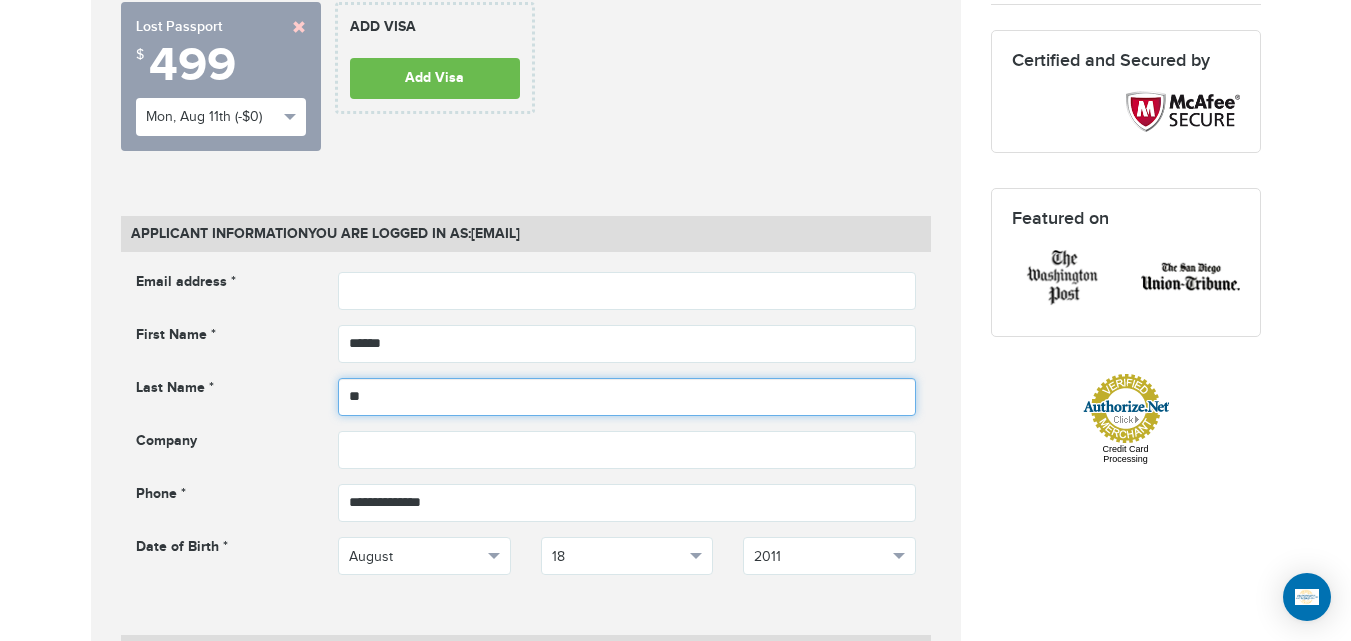 click on "**" at bounding box center [627, 397] 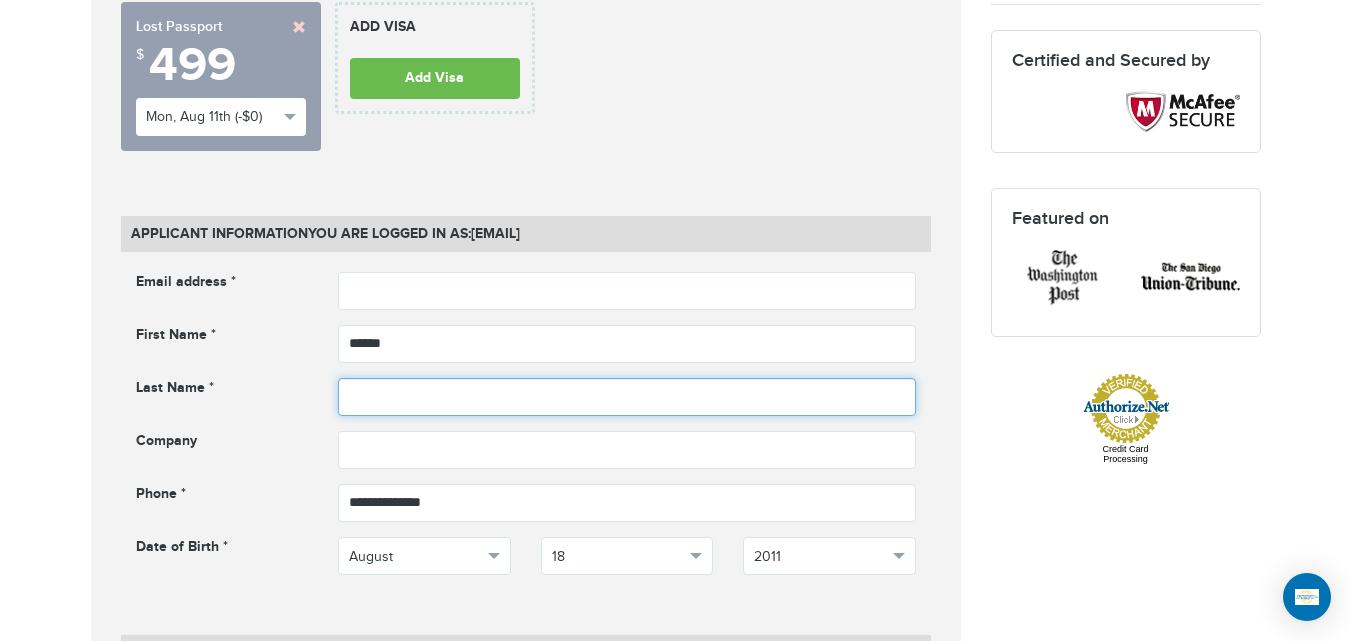 type 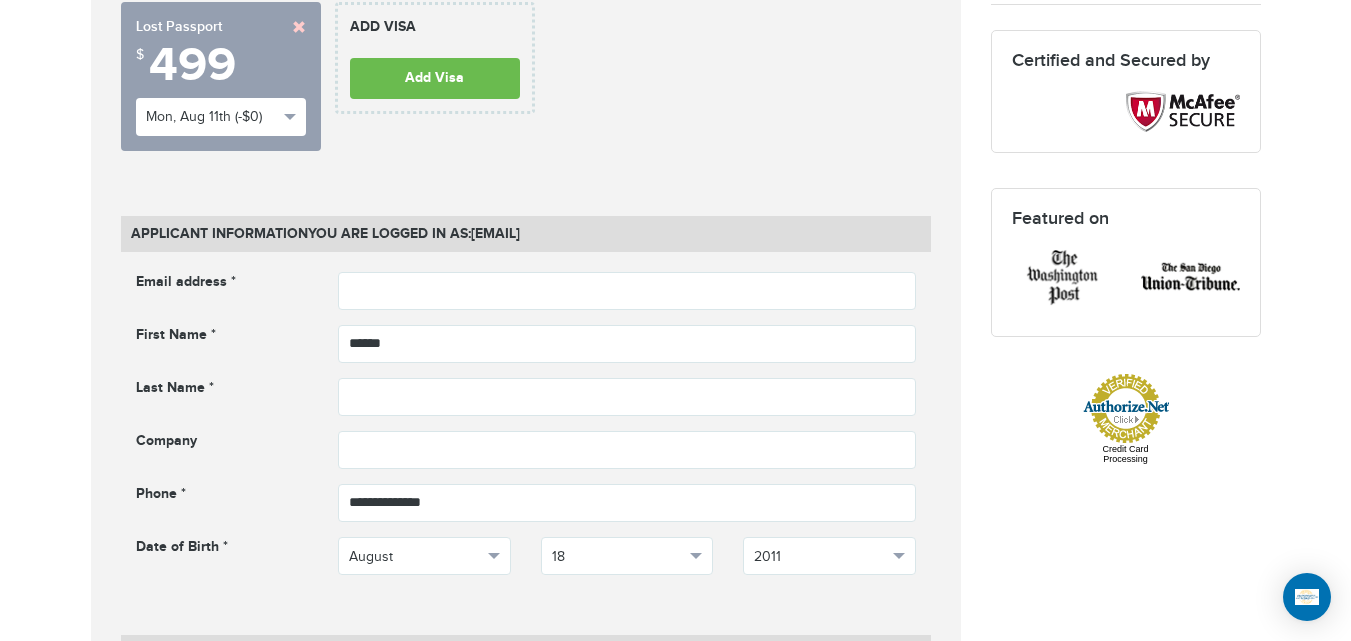 click on "[PHONE]
Passports & Visas.com
Hello, [FIRST]
Passports
Passport Renewal
New Passport
Second Passport
Passport Name Change
Lost Passport
Child Passport
Travel Visas" at bounding box center (675, 1217) 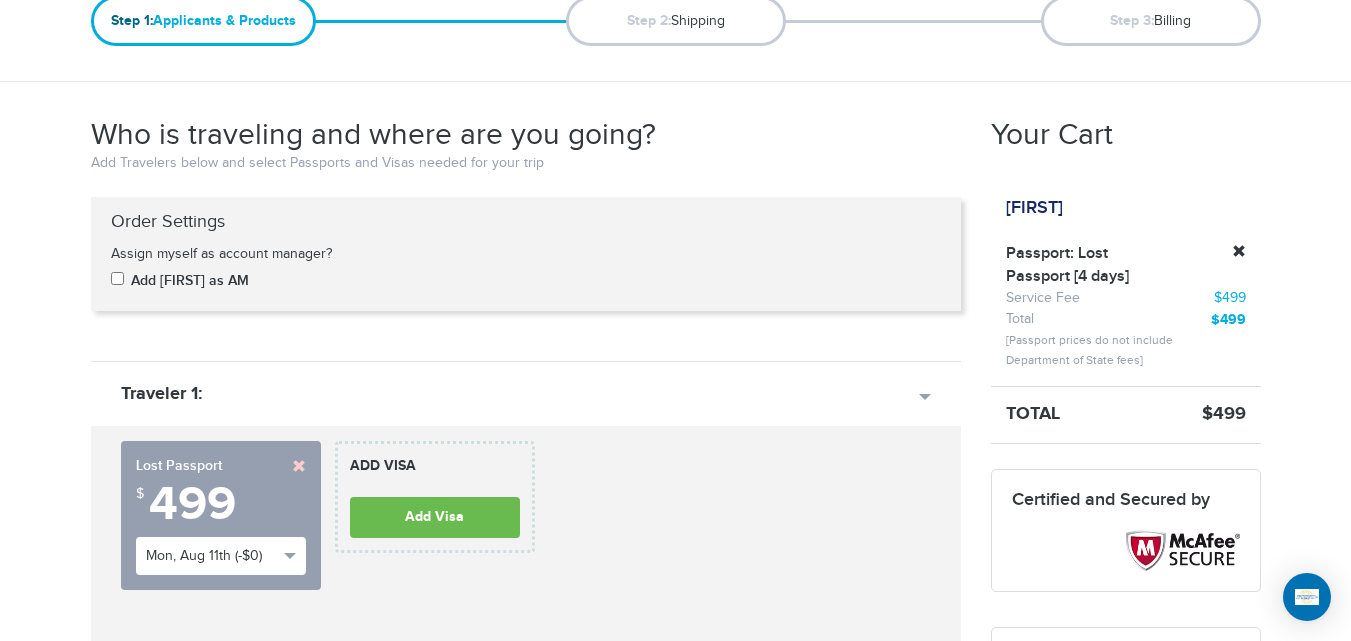 scroll, scrollTop: 3, scrollLeft: 0, axis: vertical 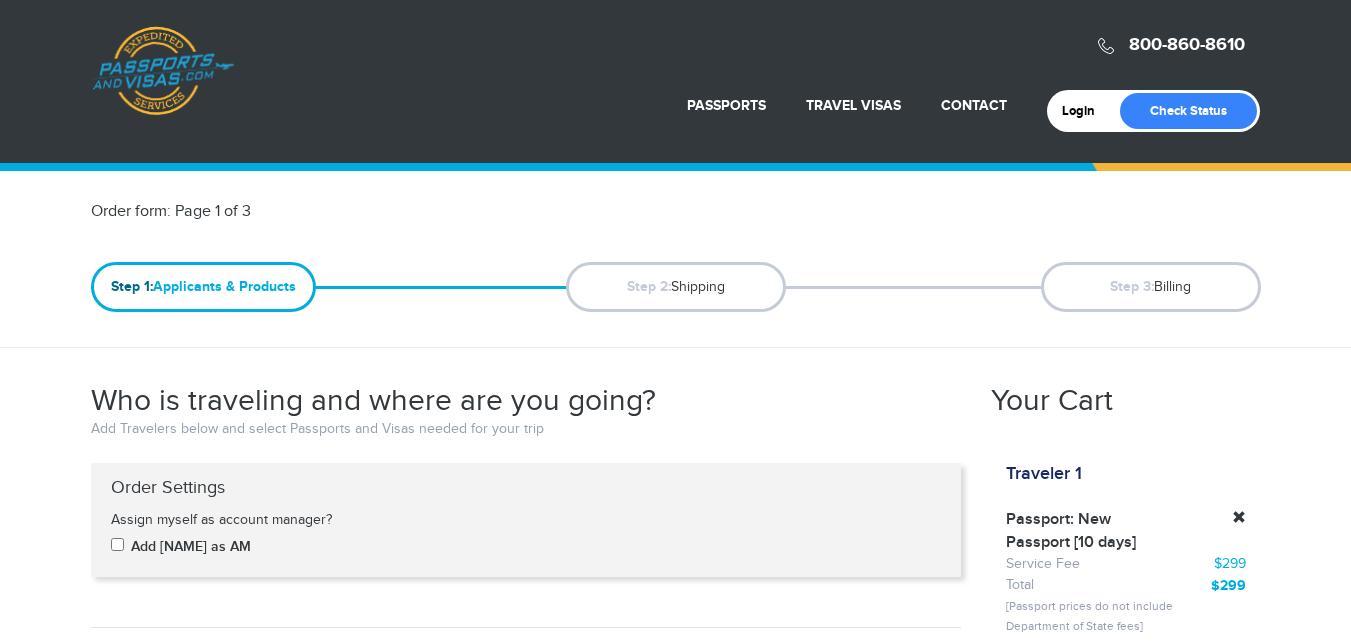 click on "800-860-8610
Passports & Visas.com
Login
Check Status
Passports
Passport Renewal
New Passport
Second Passport
Passport Name Change
Lost Passport" at bounding box center [675, 1877] 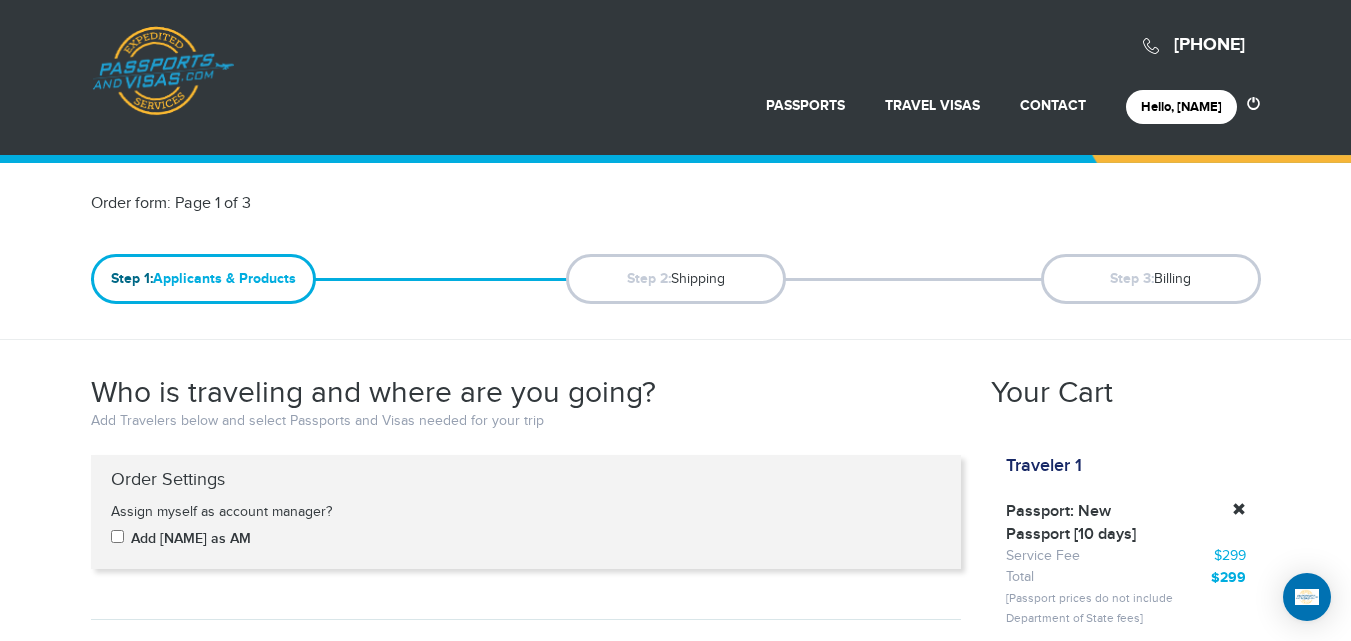 scroll, scrollTop: 0, scrollLeft: 0, axis: both 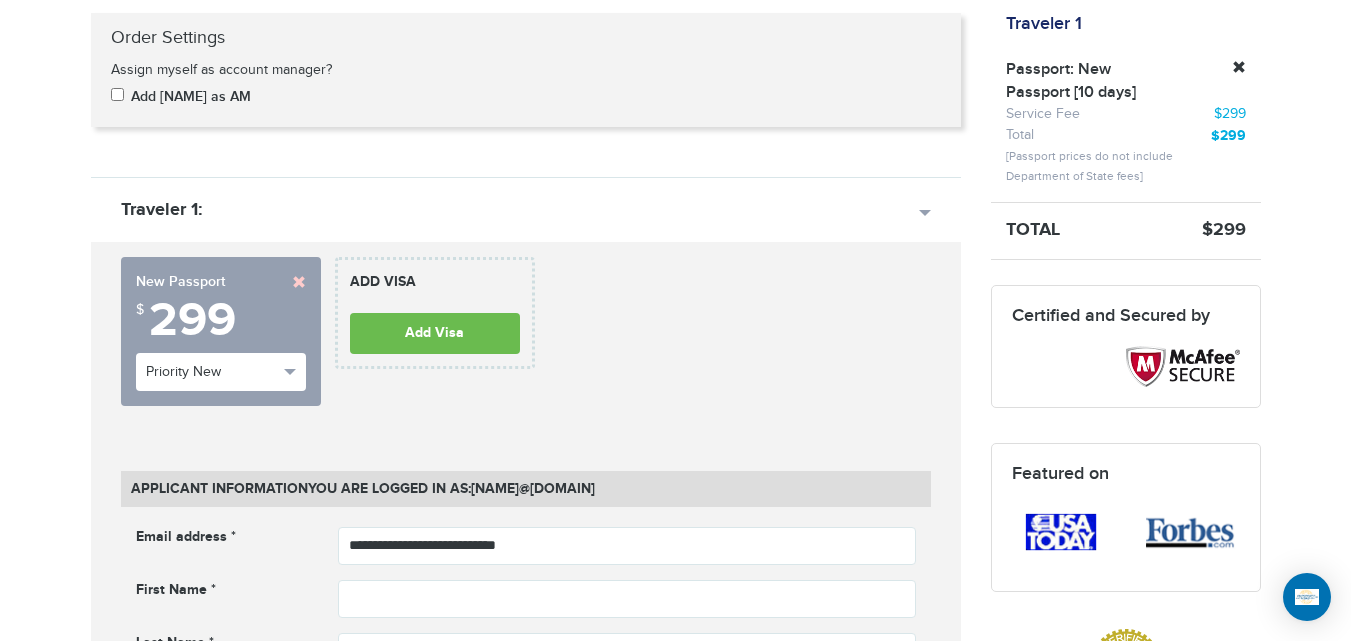 click at bounding box center (299, 282) 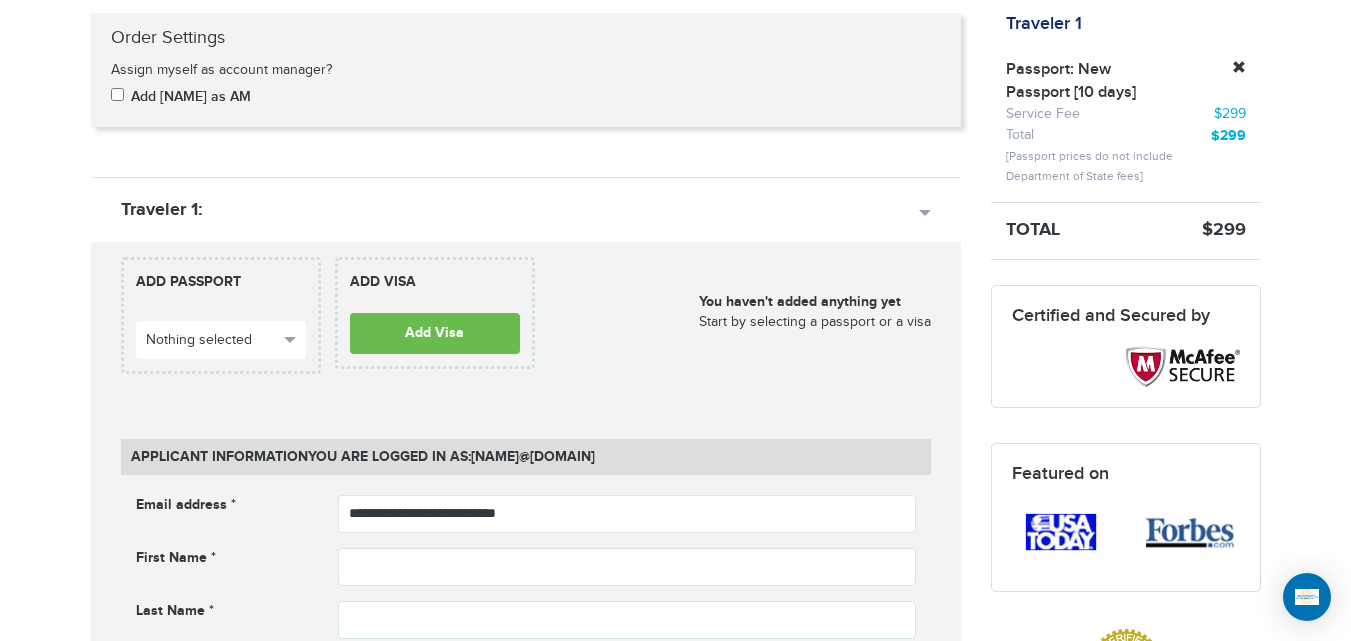 click on "[PHONE]
Passports & Visas.com
Hello, [FIRST]
Passports
Passport Renewal
New Passport
Second Passport
Passport Name Change
Lost Passport
Child Passport
Travel Visas" at bounding box center [675, 1456] 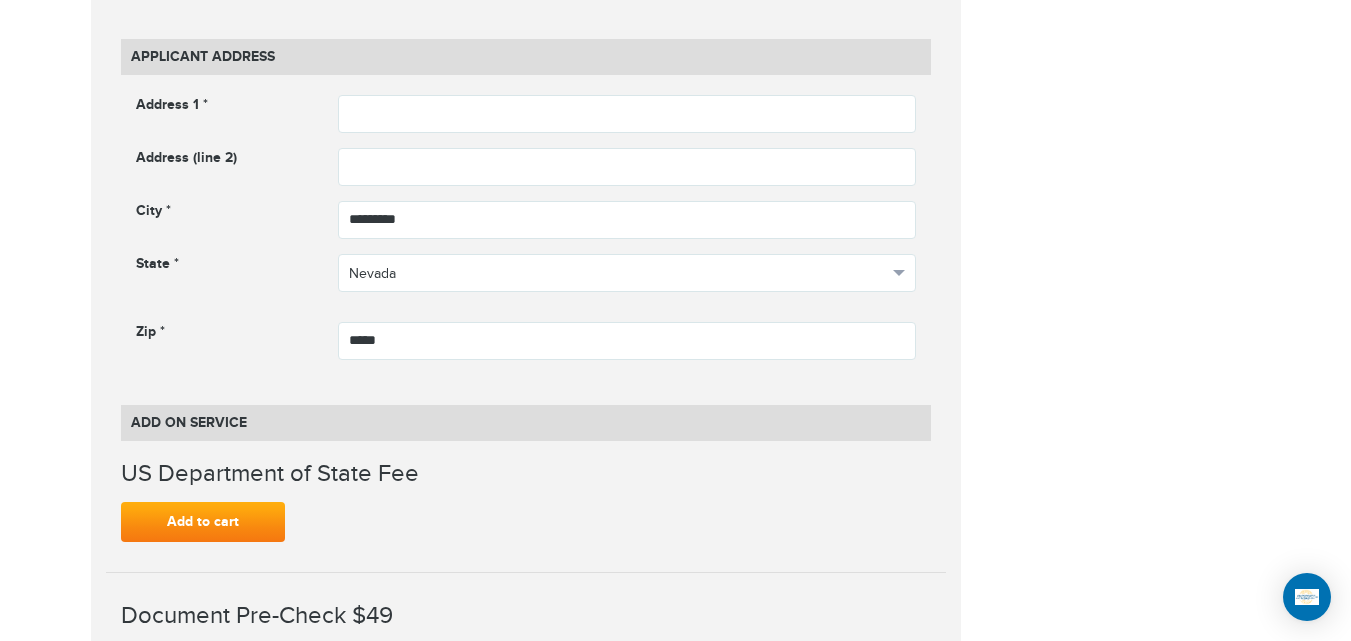 scroll, scrollTop: 1129, scrollLeft: 0, axis: vertical 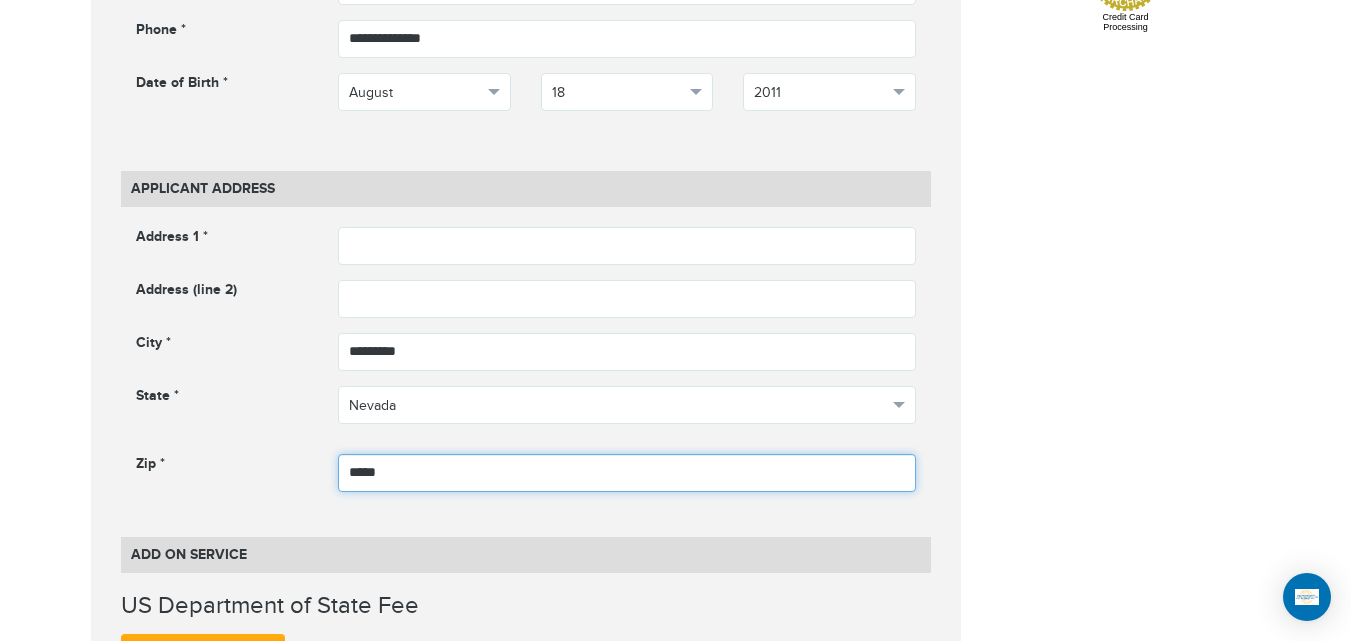 click on "*****" at bounding box center [627, 473] 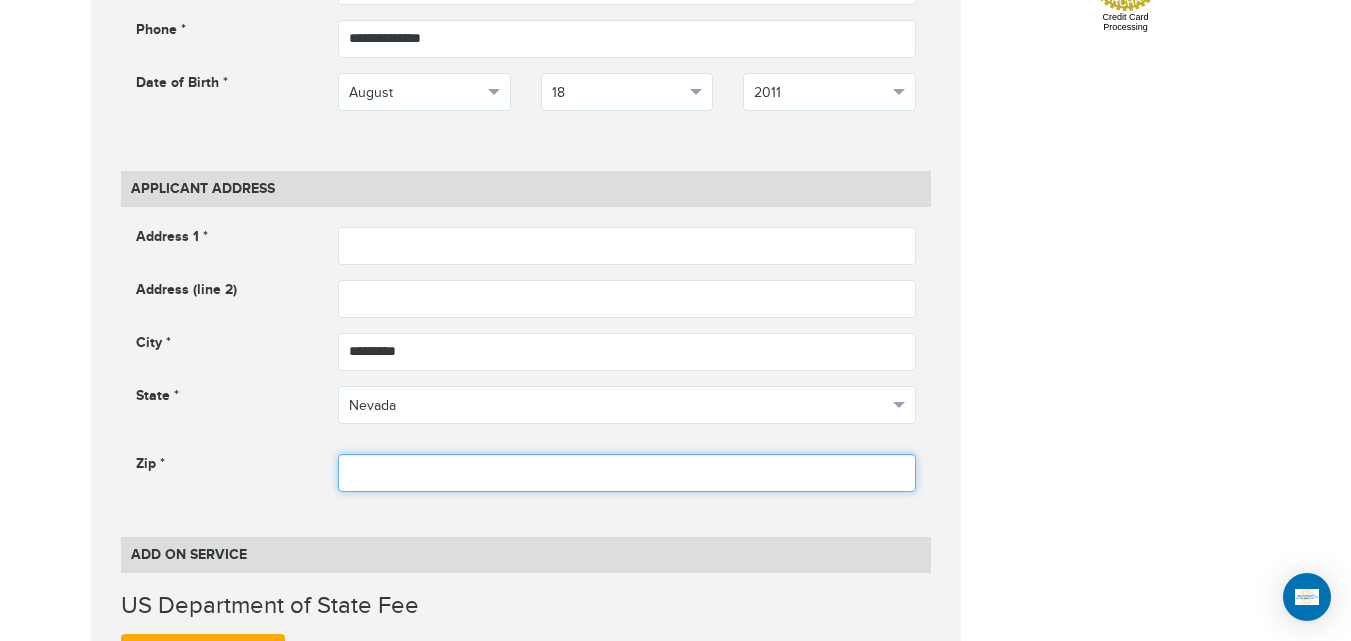 type 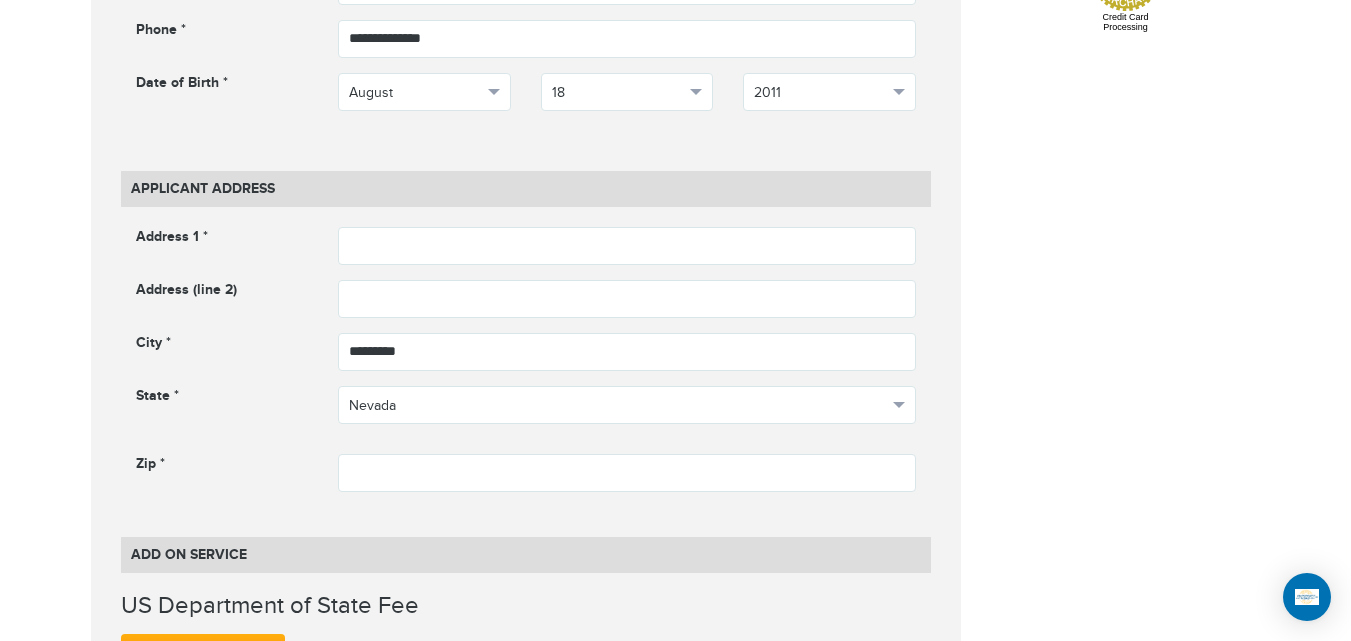 click on "**********" at bounding box center [676, 617] 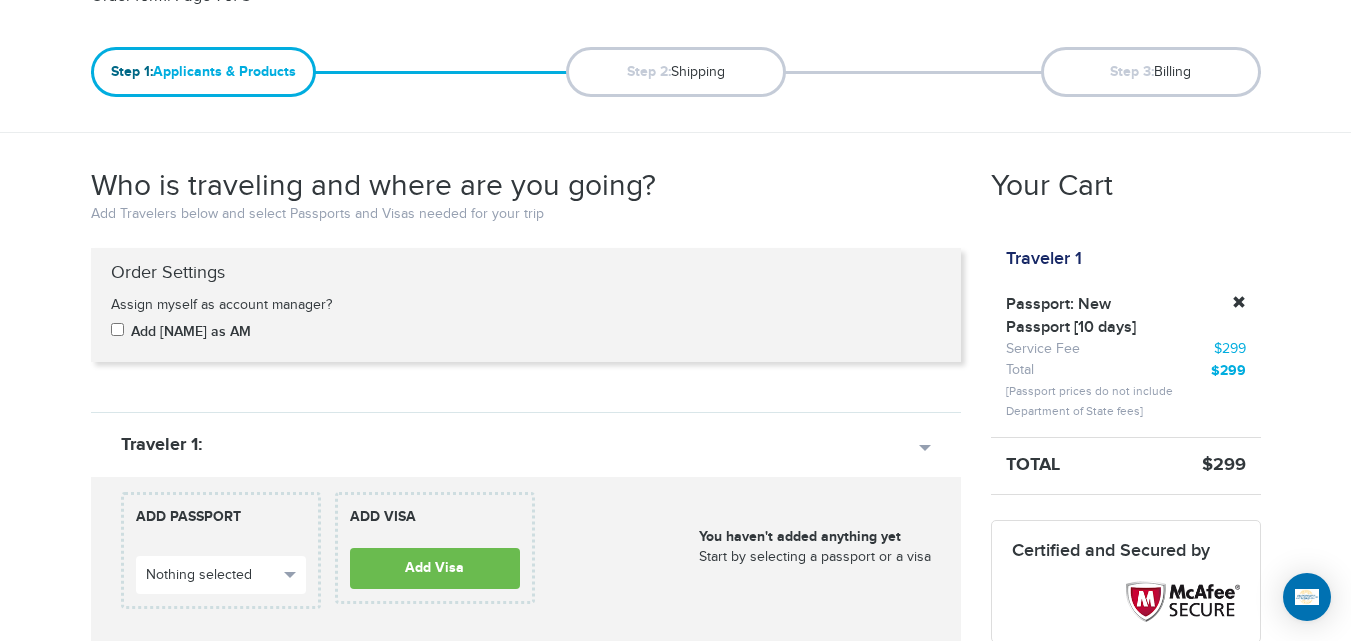 scroll, scrollTop: 422, scrollLeft: 0, axis: vertical 